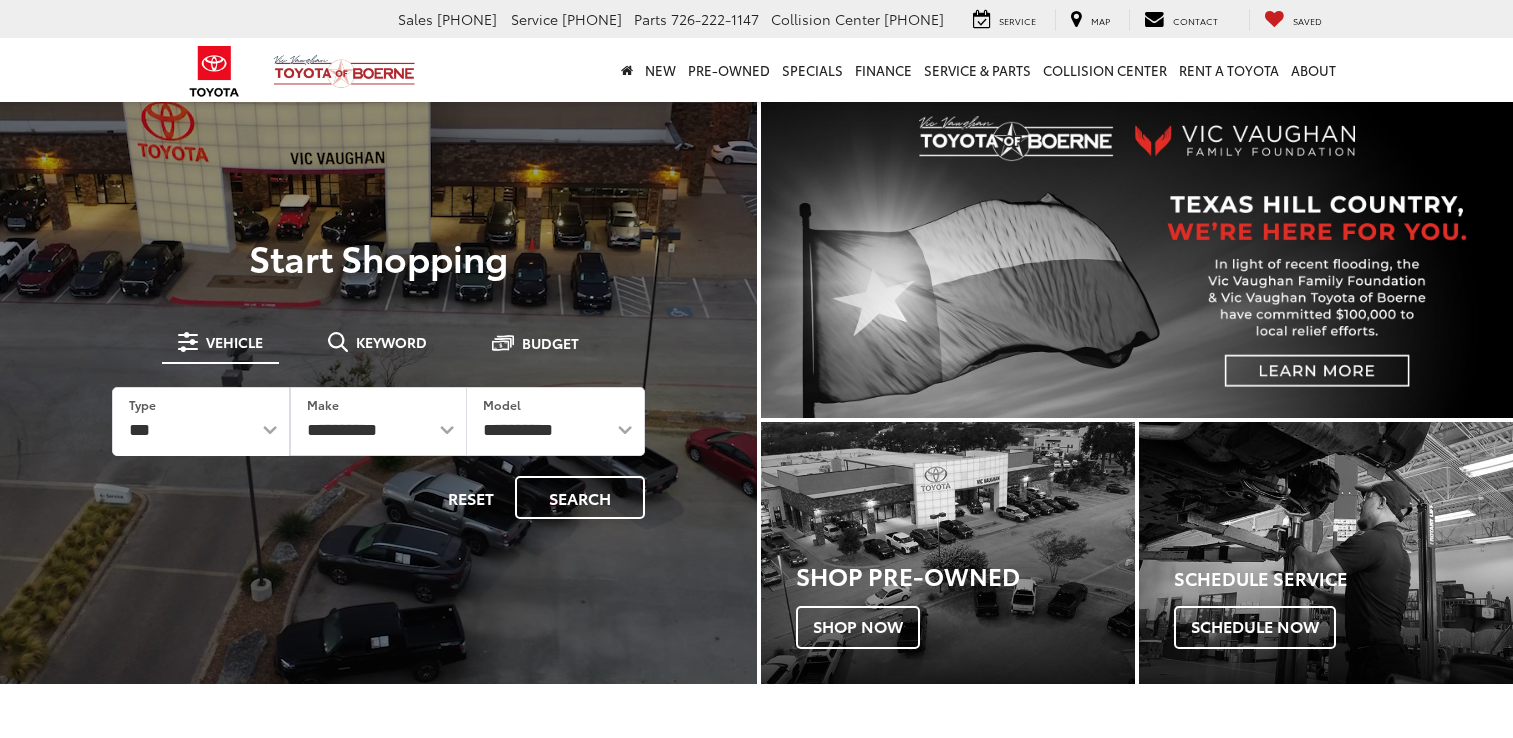 scroll, scrollTop: 0, scrollLeft: 0, axis: both 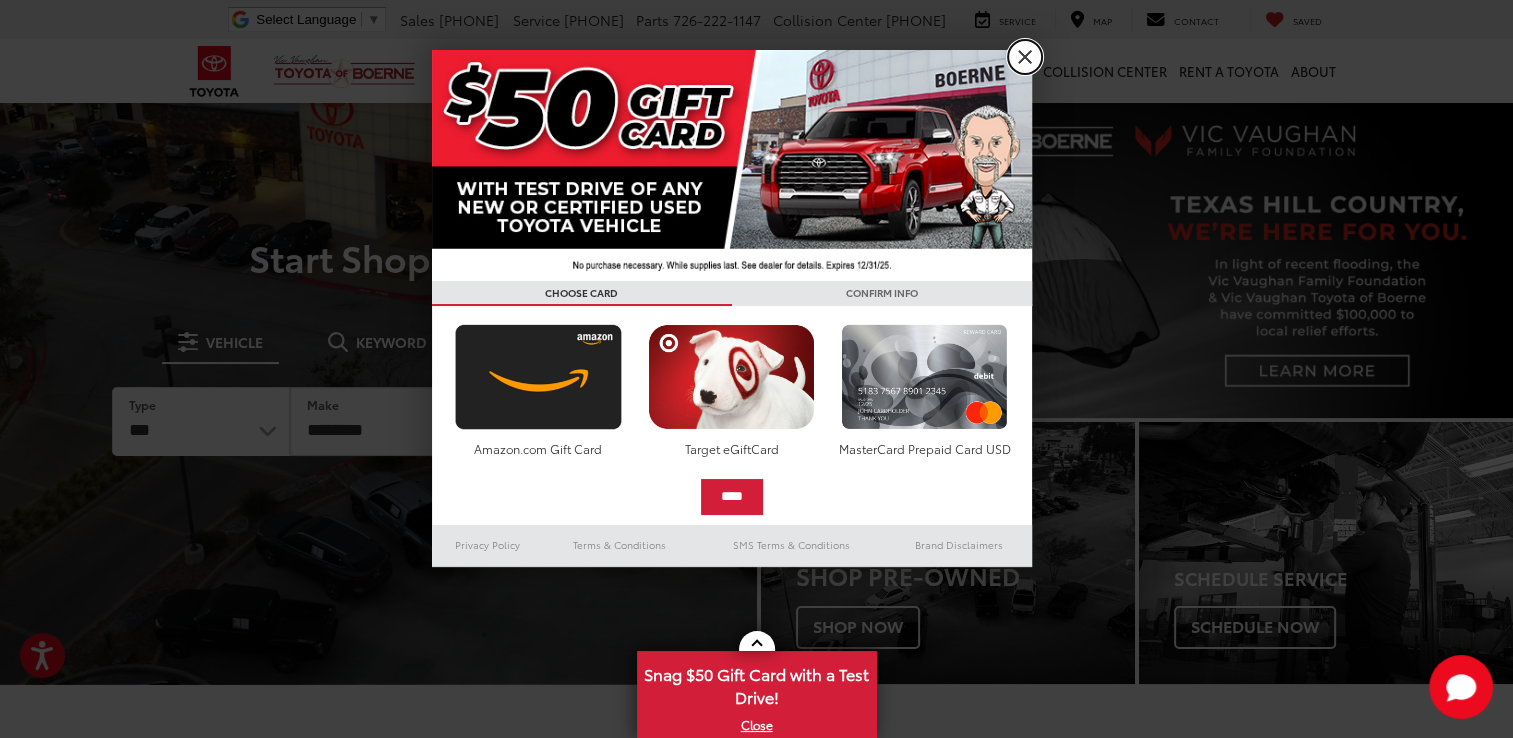 click on "X" at bounding box center (1025, 57) 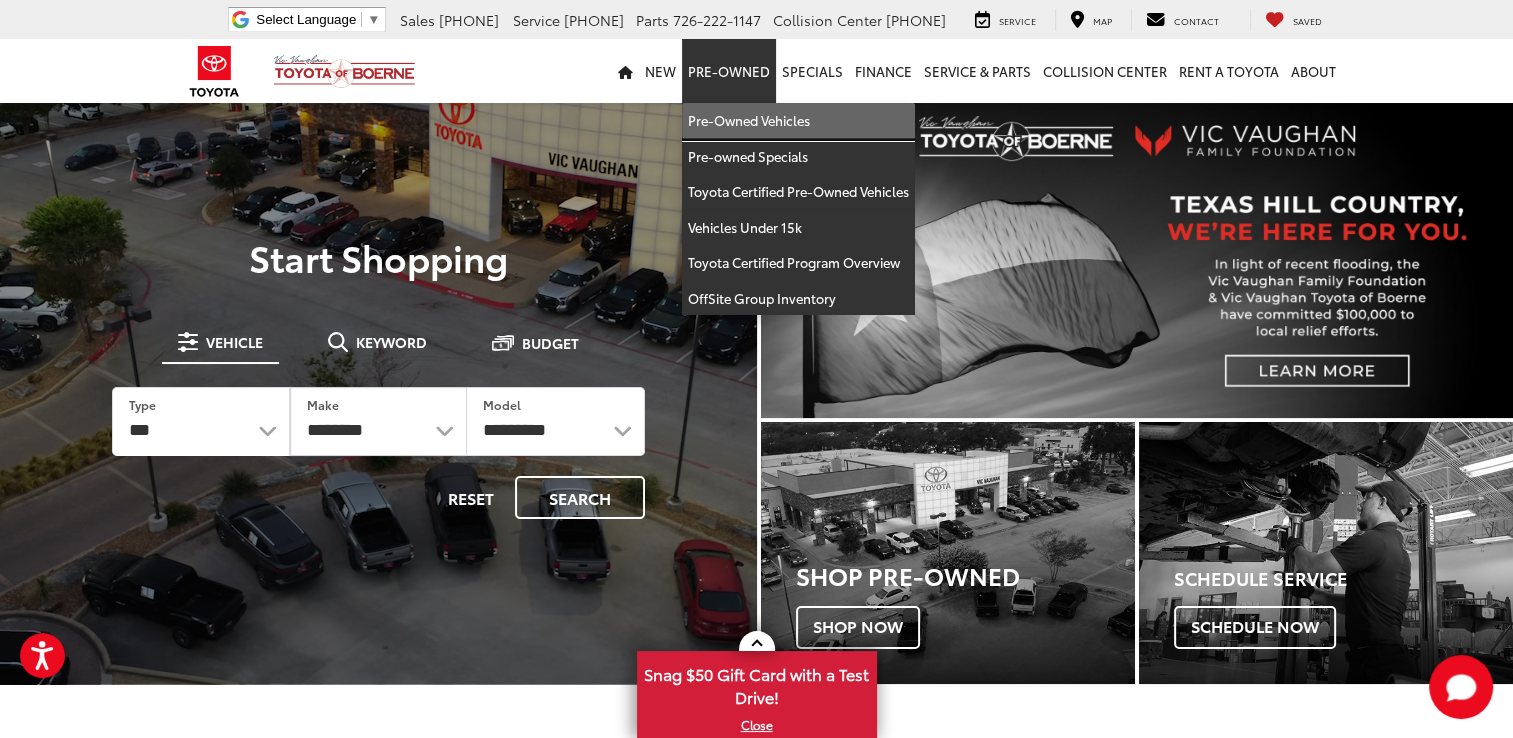click on "Pre-Owned Vehicles" at bounding box center (798, 121) 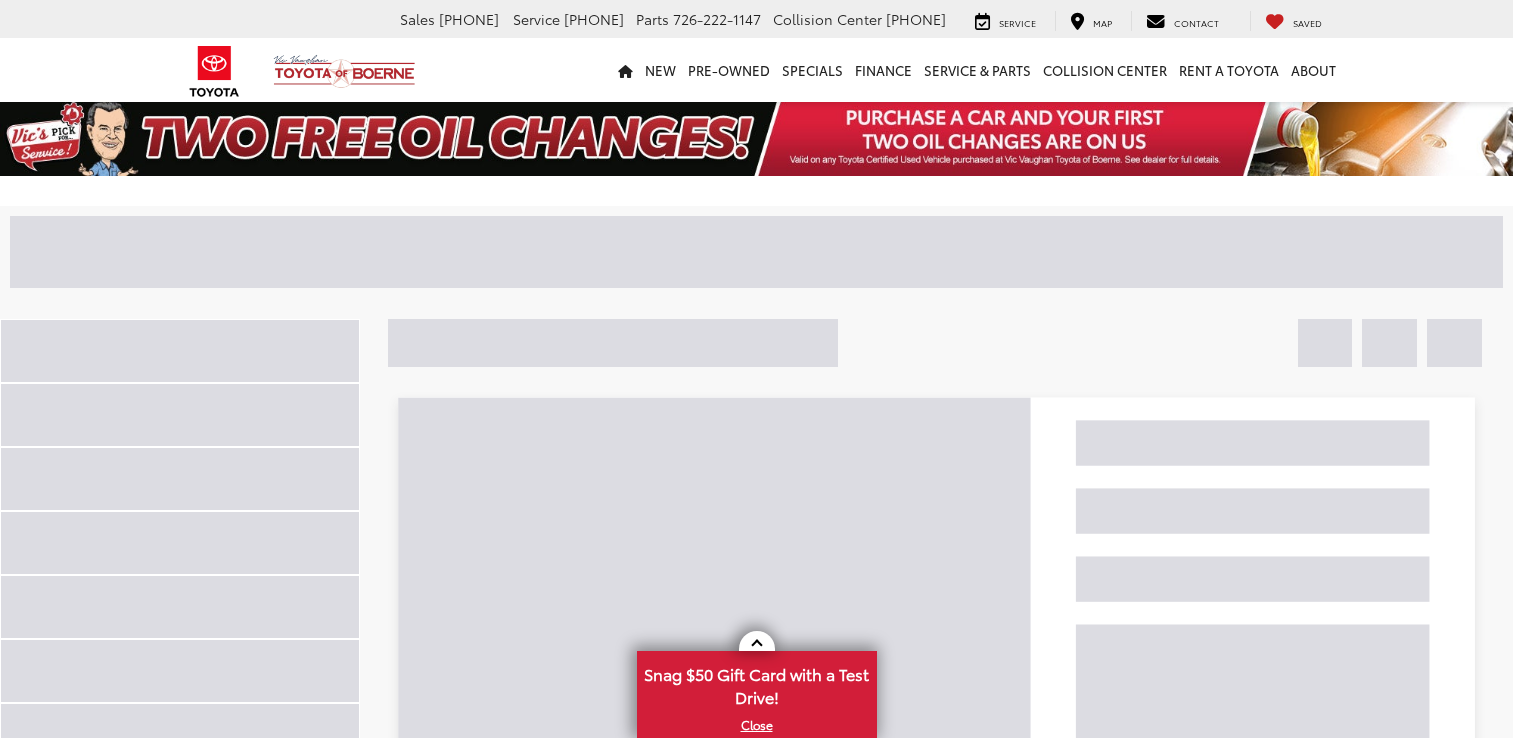 scroll, scrollTop: 0, scrollLeft: 0, axis: both 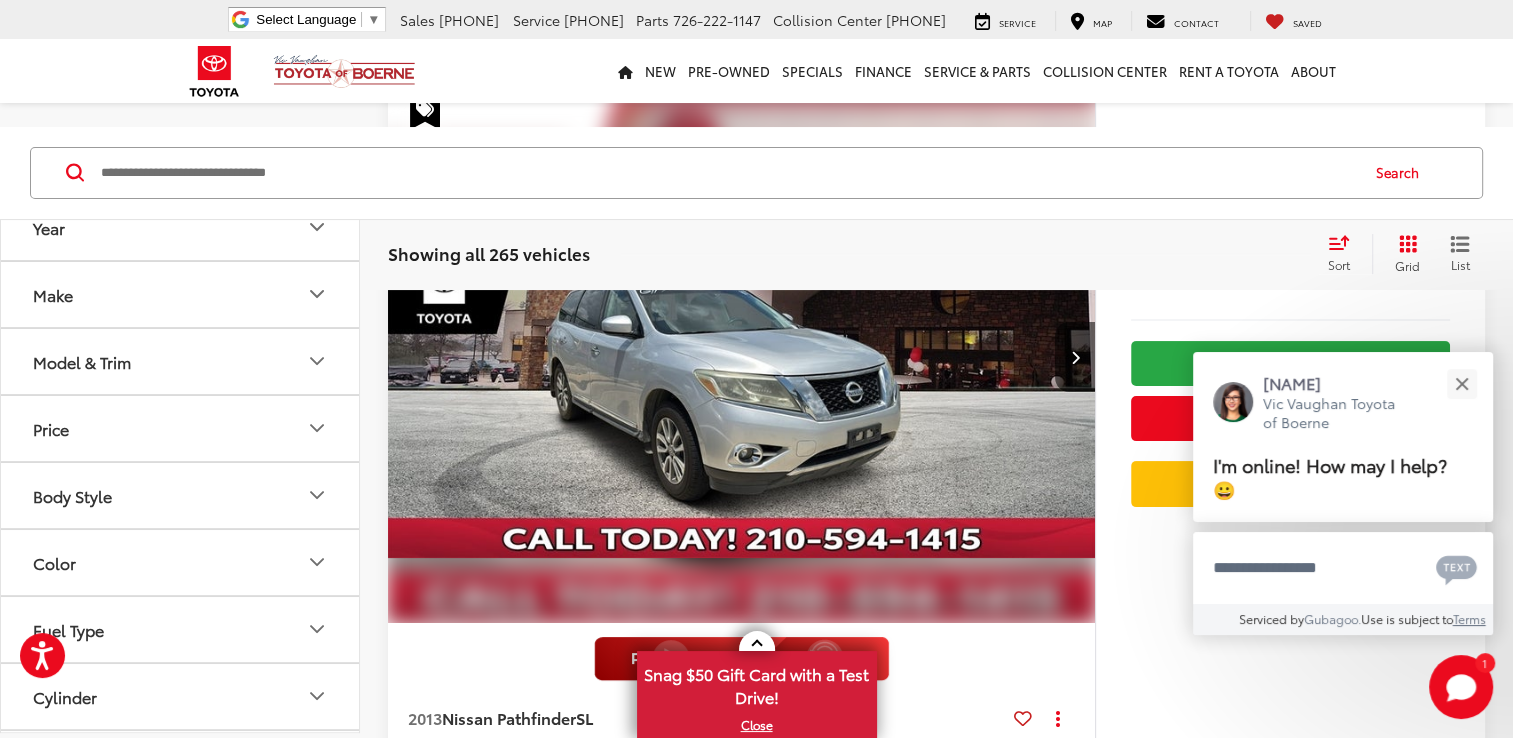 click on "Body Style" at bounding box center (181, 495) 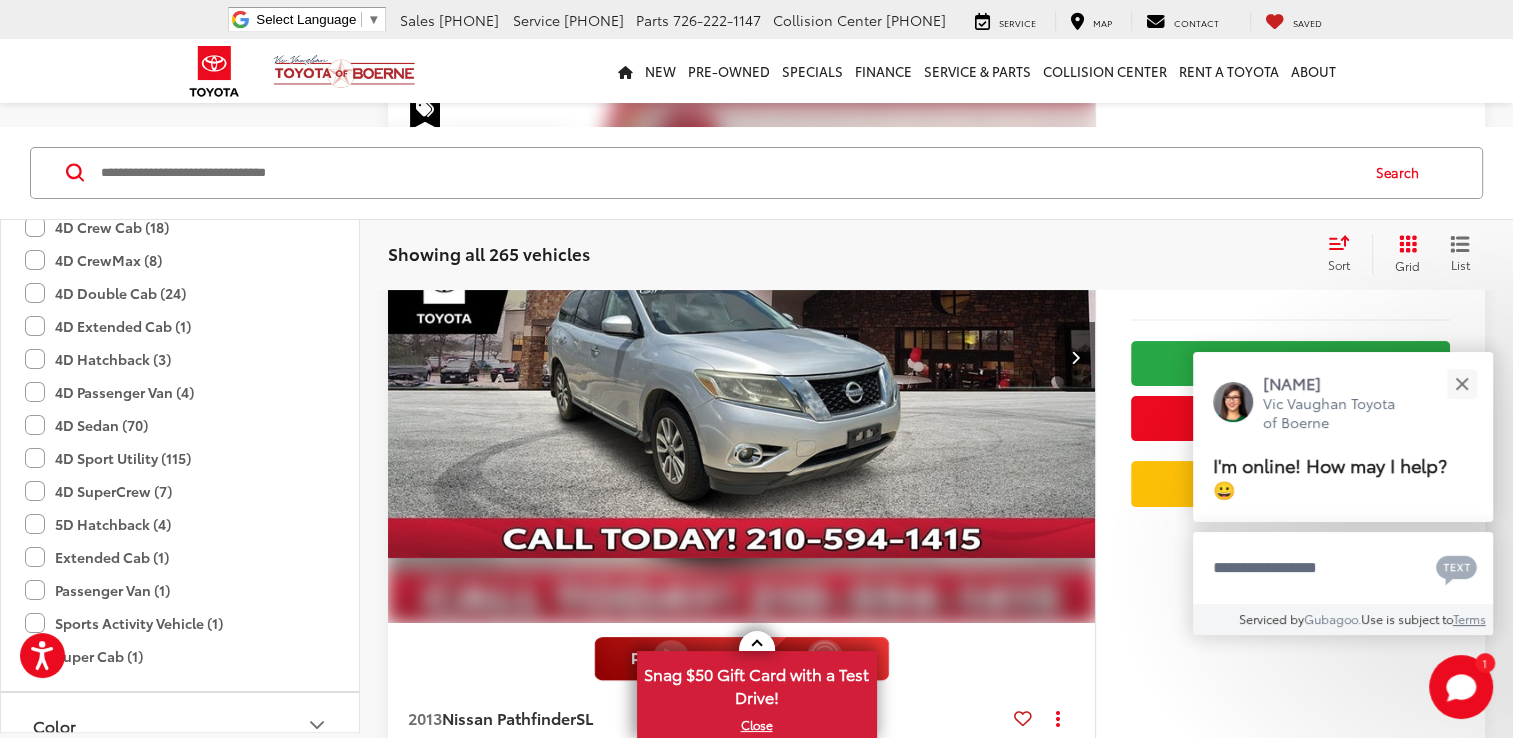 scroll, scrollTop: 459, scrollLeft: 0, axis: vertical 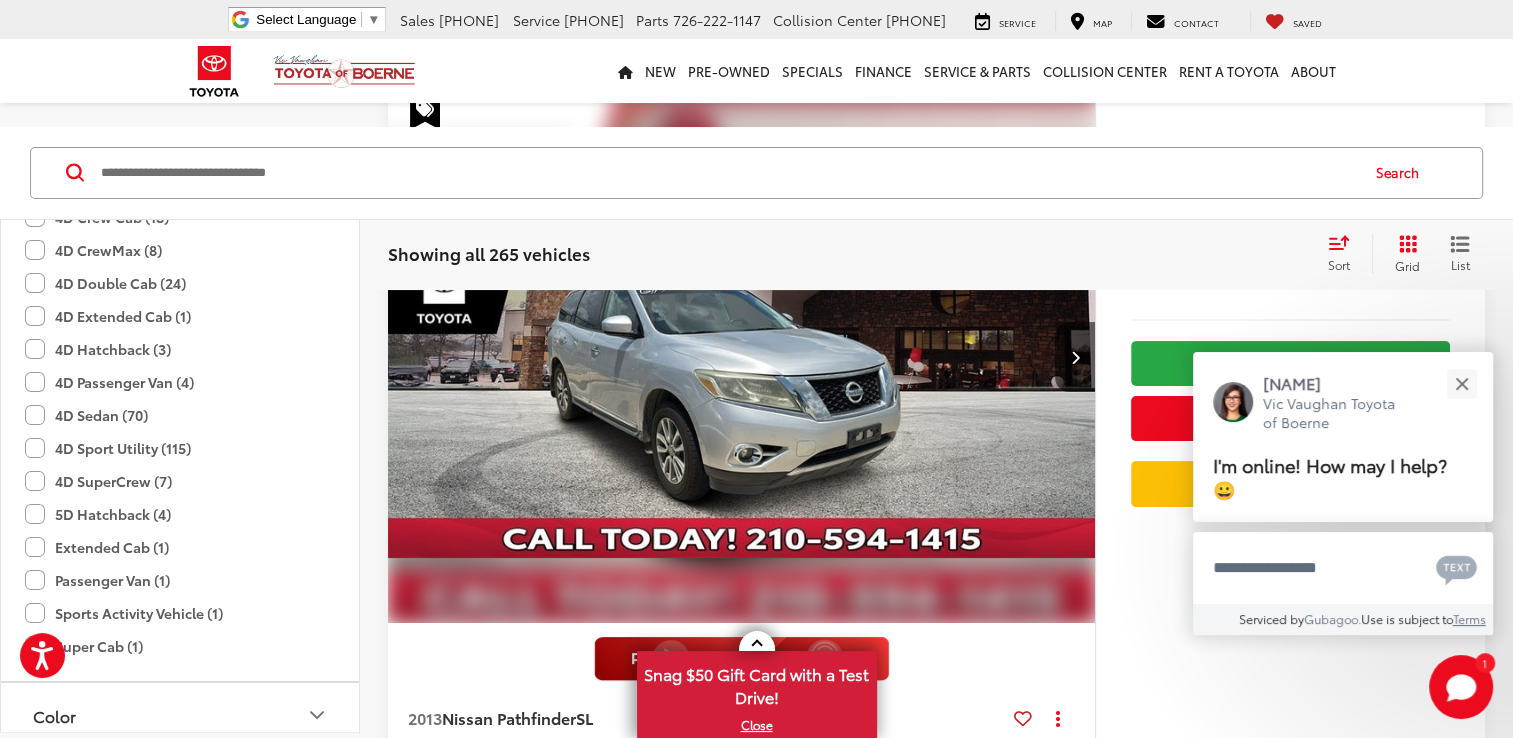 click on "4D Sport Utility (115)" 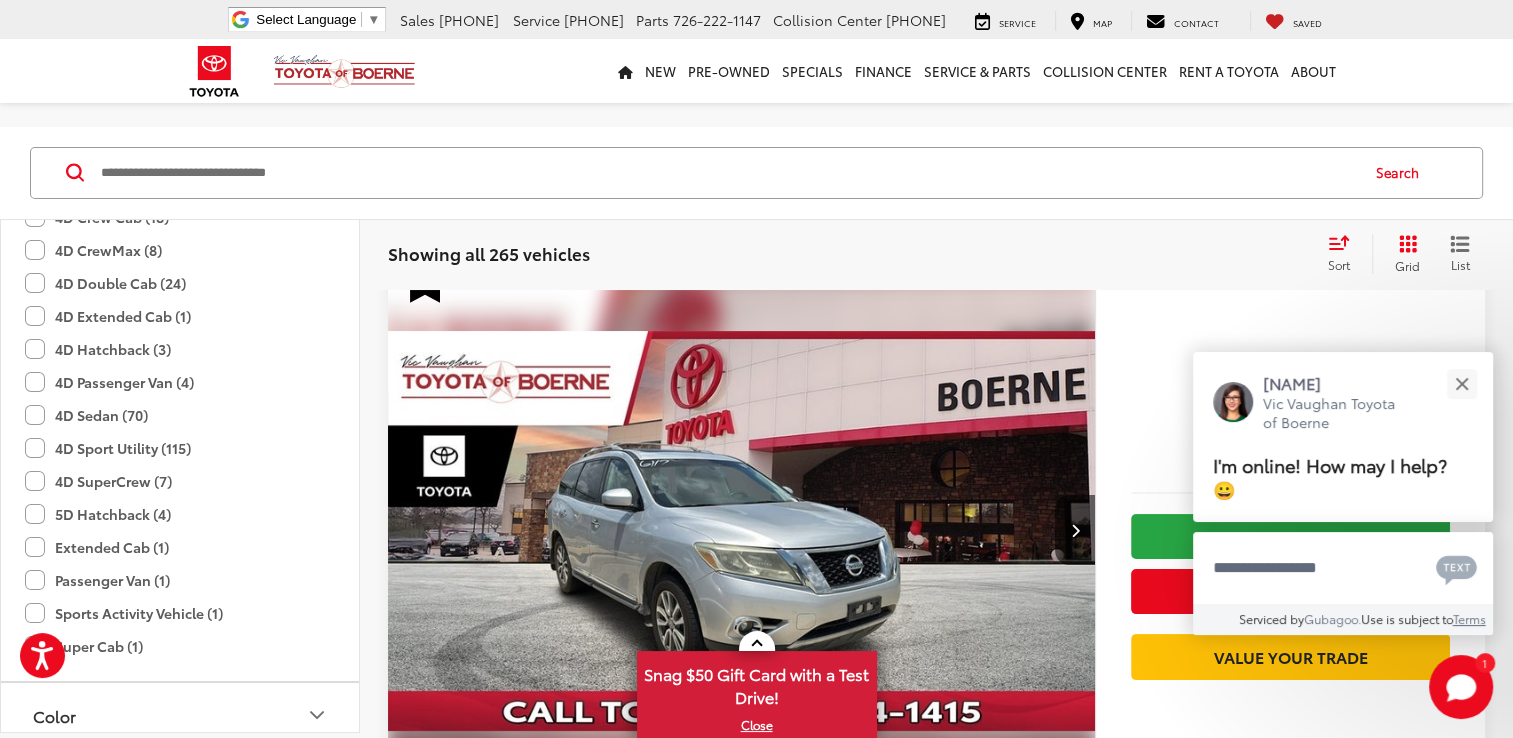 scroll, scrollTop: 80, scrollLeft: 0, axis: vertical 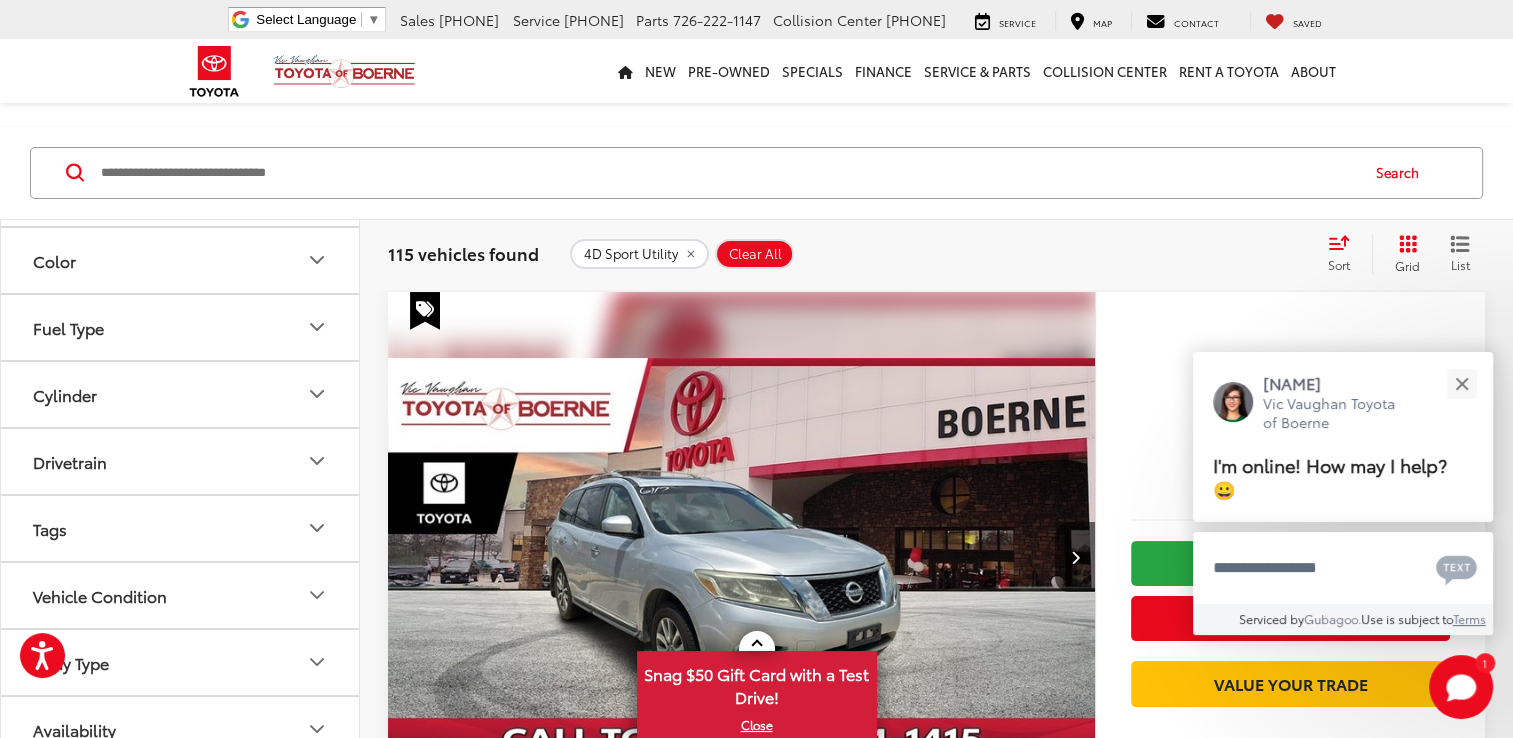click on "Drivetrain" at bounding box center [181, 461] 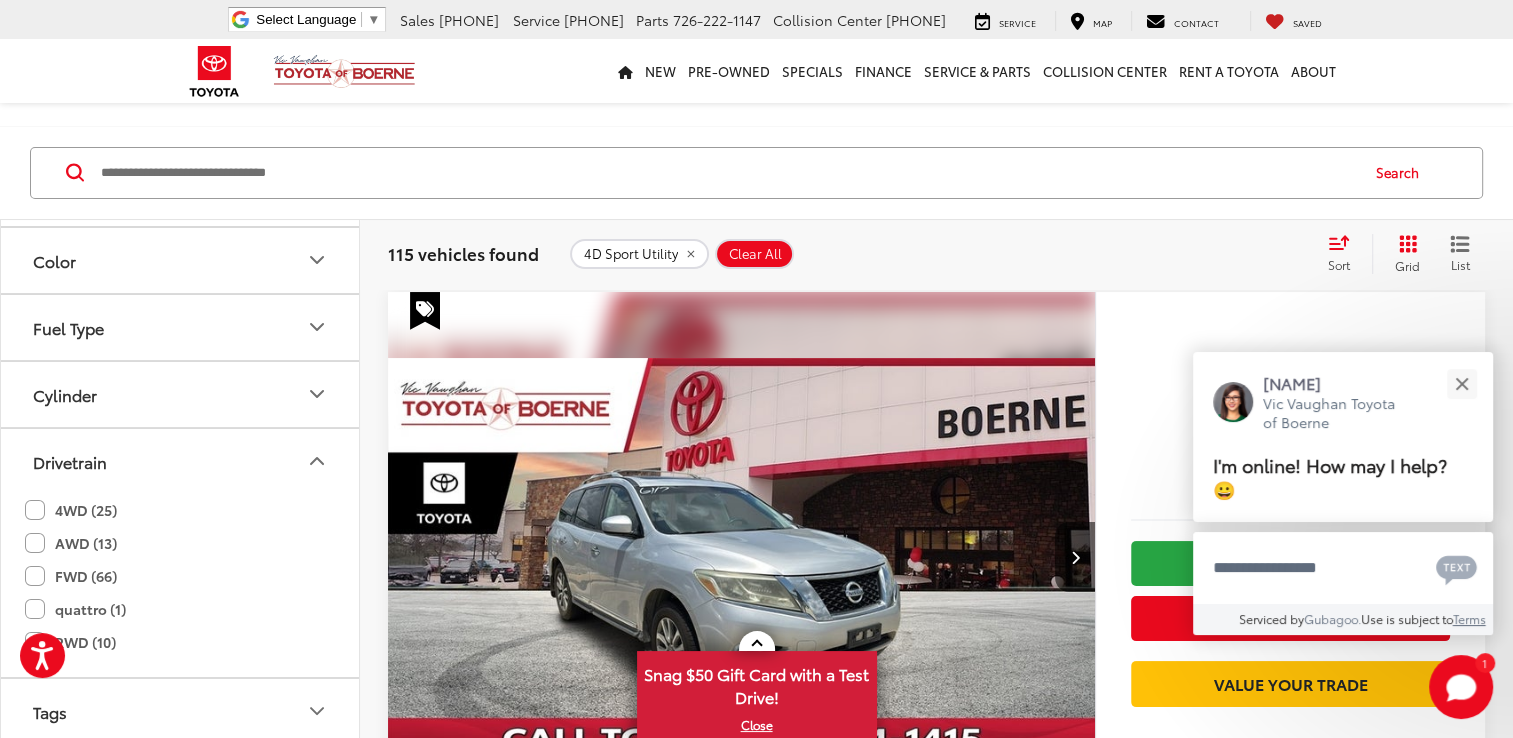 click on "4WD (25)" 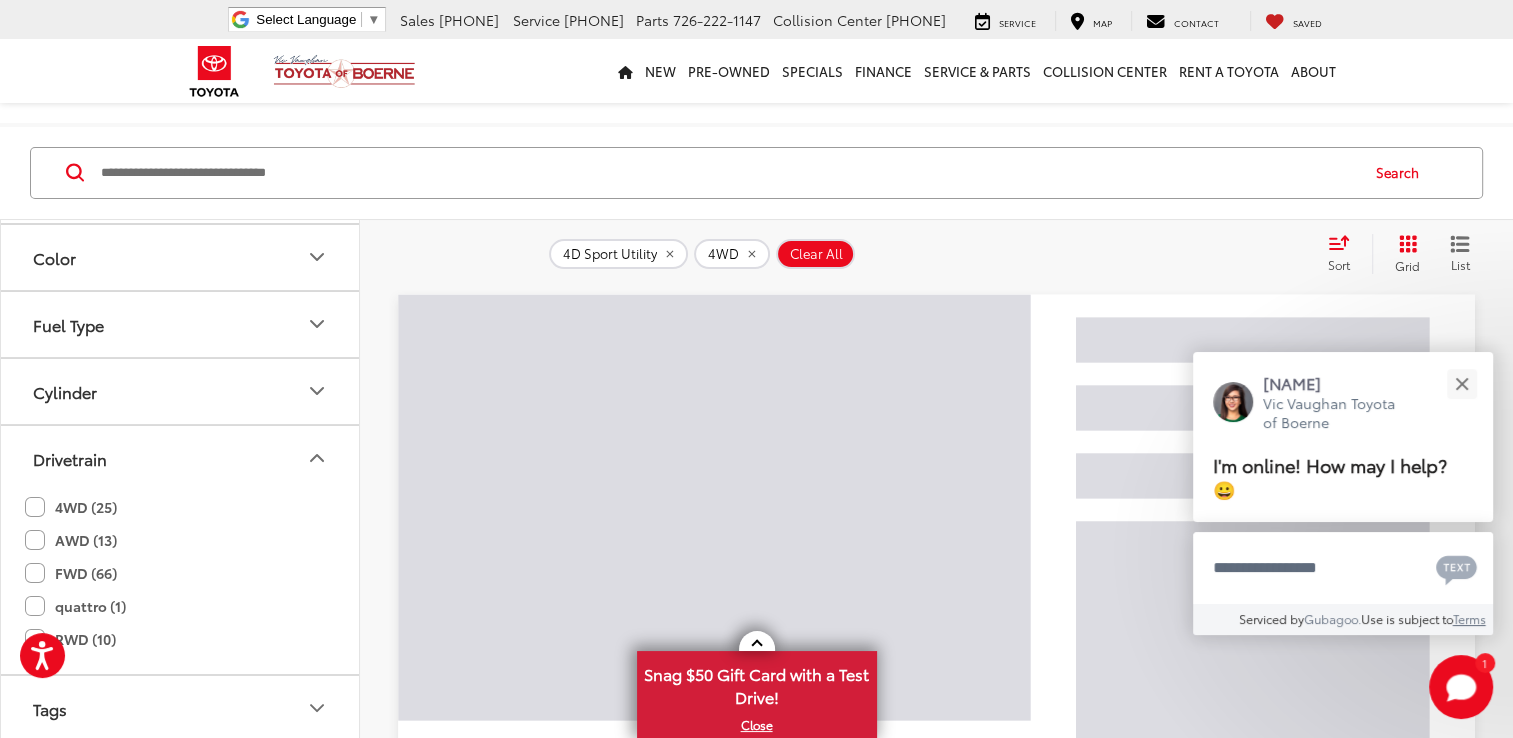 scroll, scrollTop: 80, scrollLeft: 0, axis: vertical 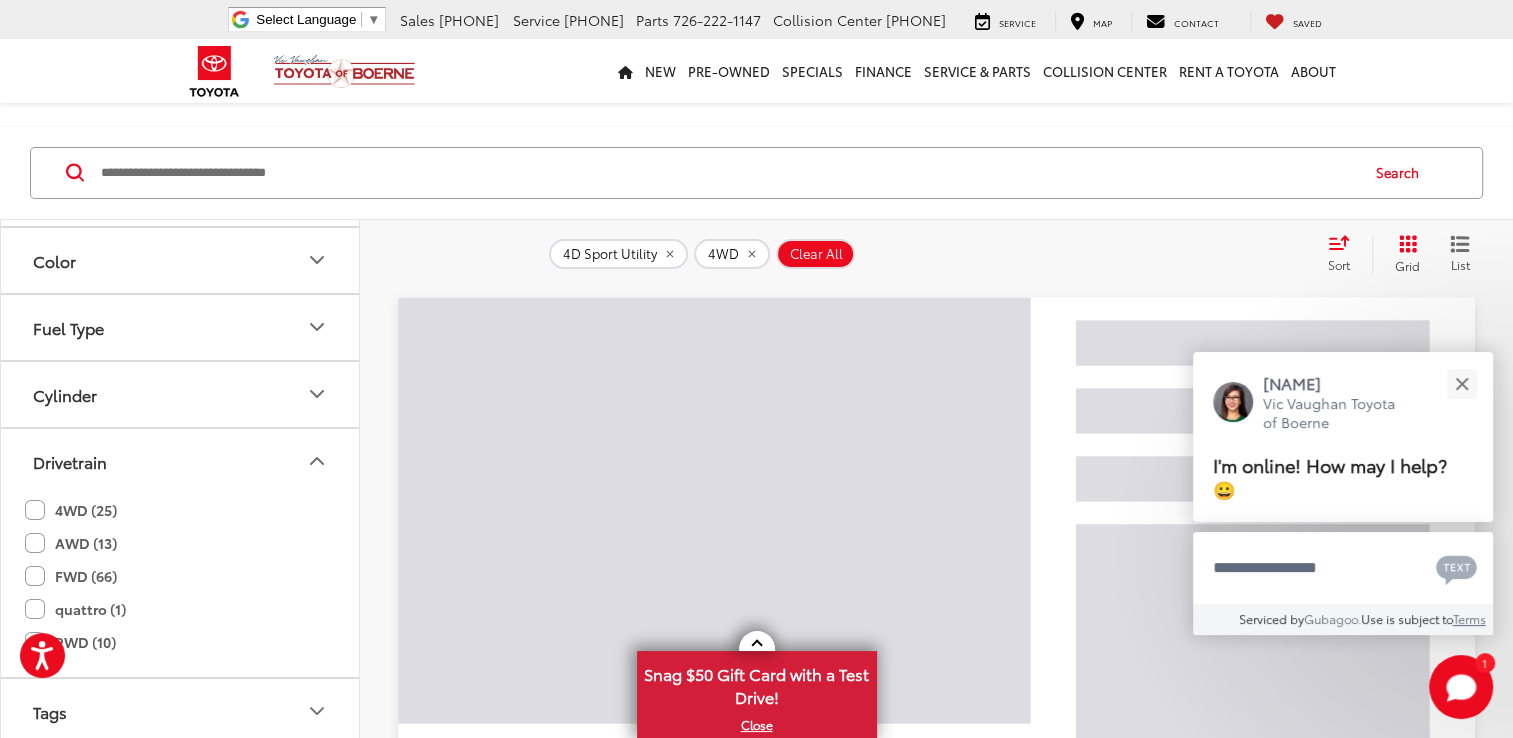 click on "AWD (13)" 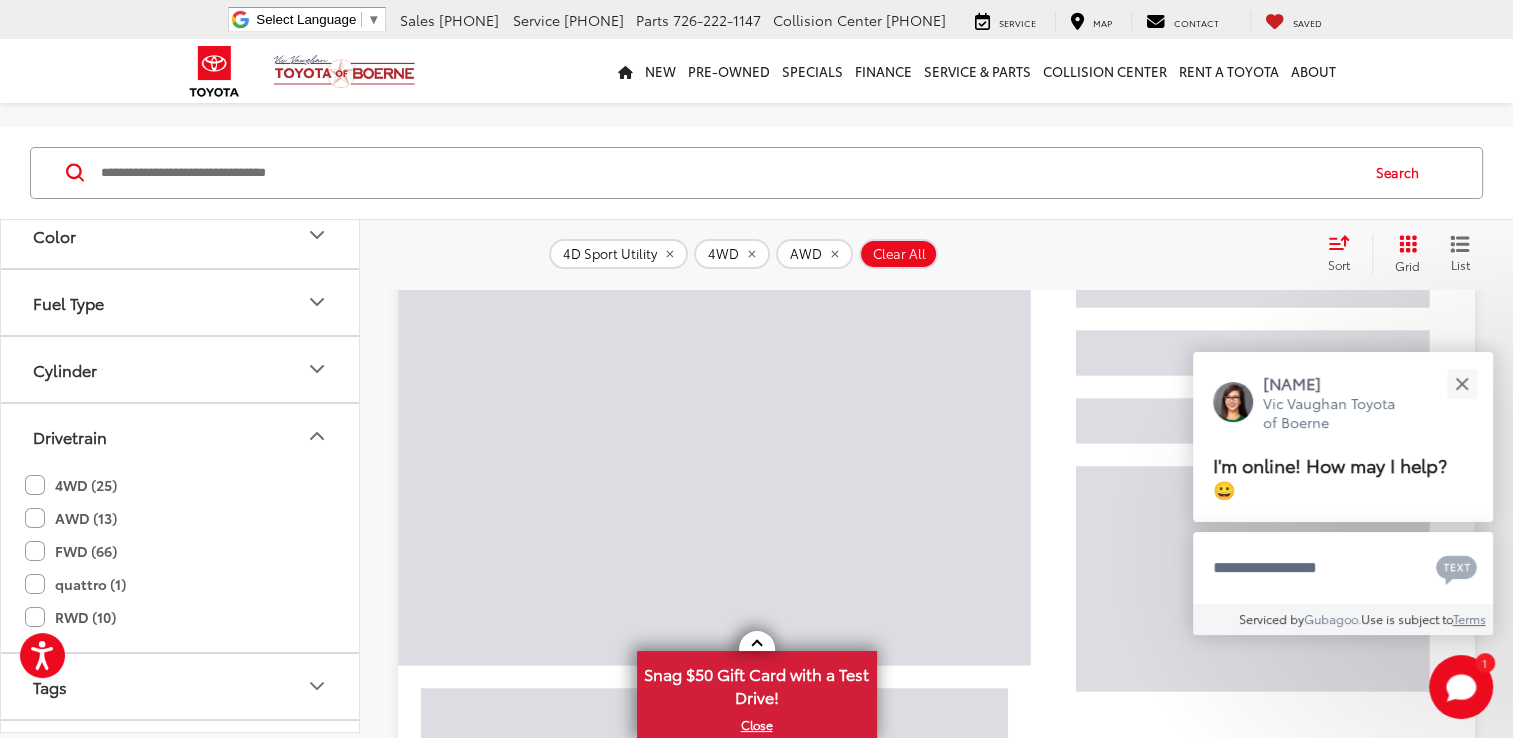 scroll, scrollTop: 80, scrollLeft: 0, axis: vertical 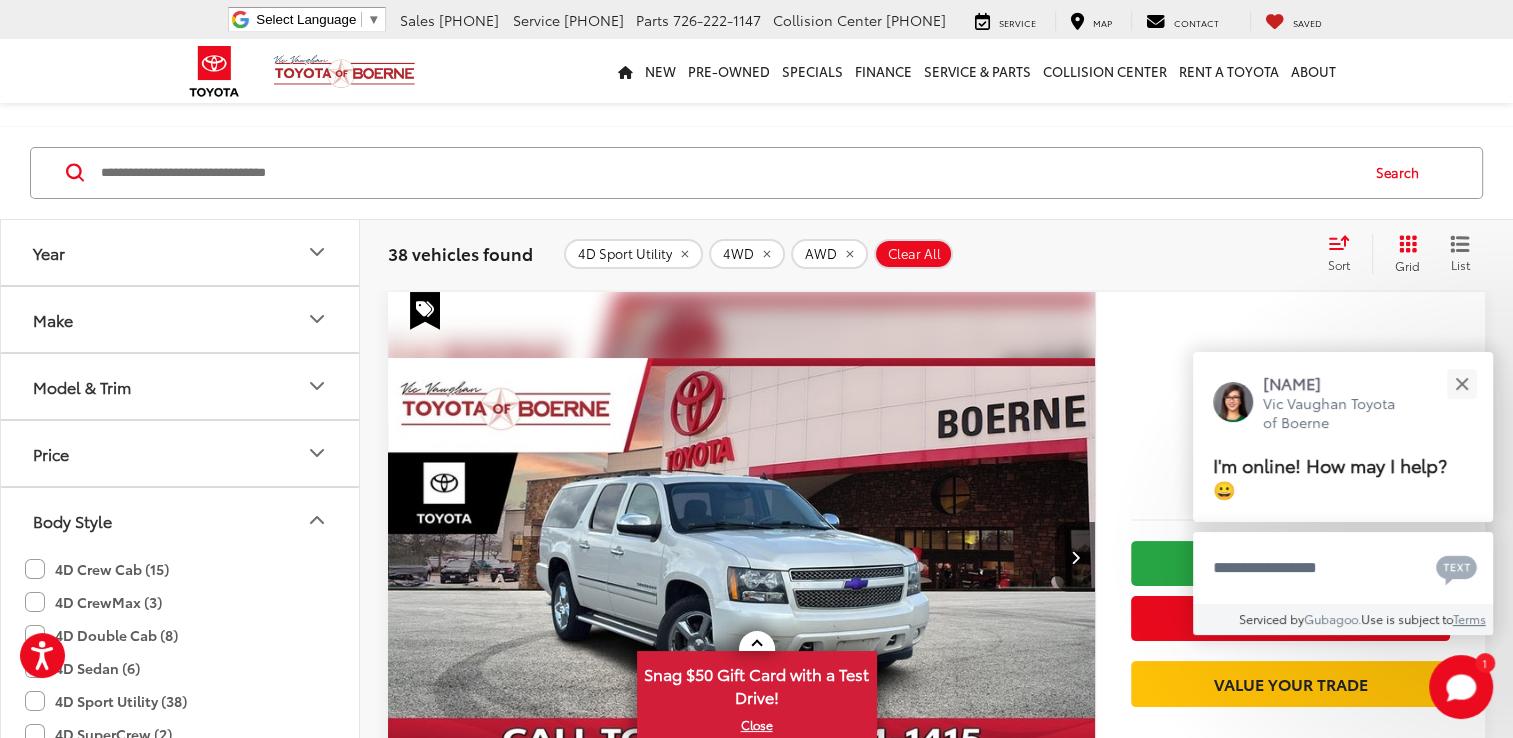click on "4D Sport Utility 4WD AWD Clear All + 0" at bounding box center (937, 253) 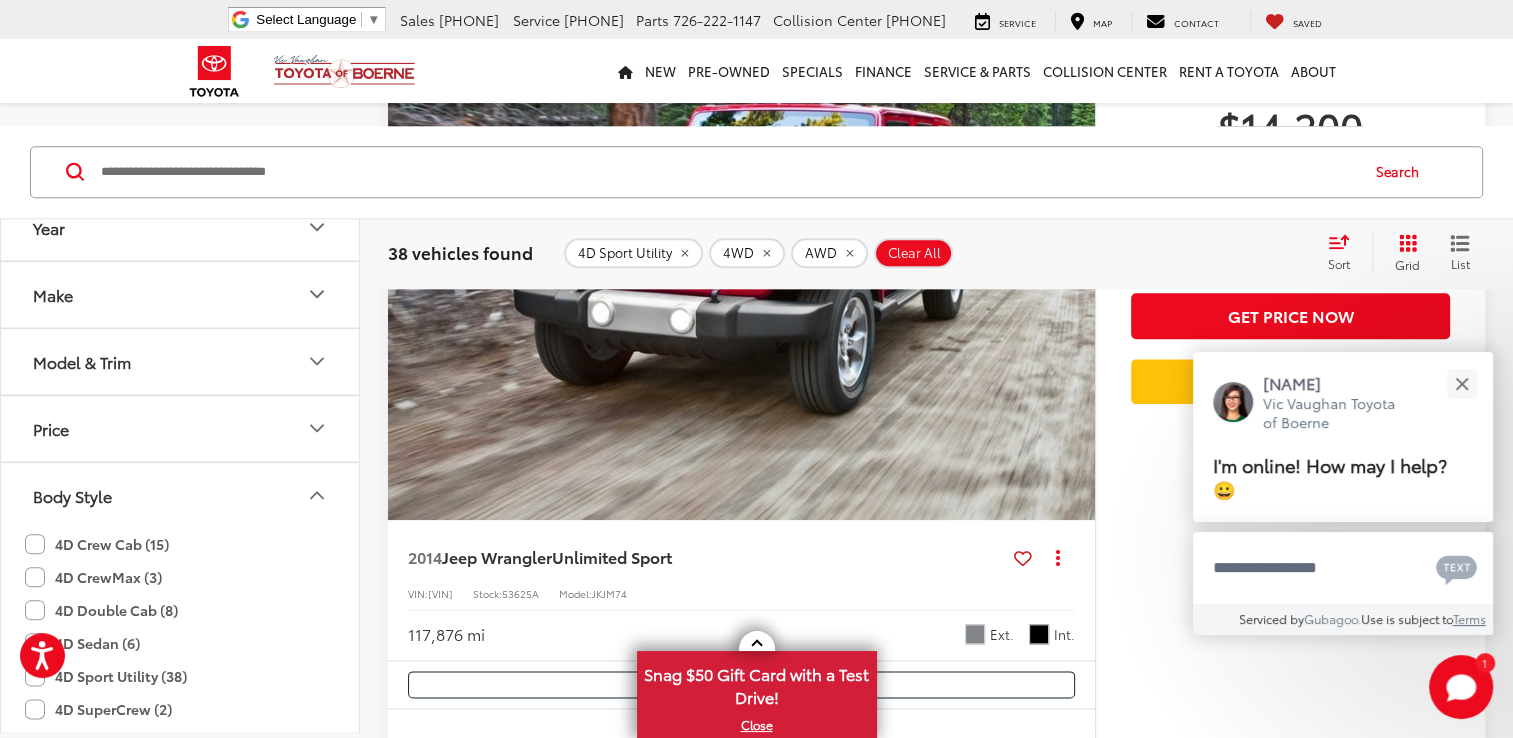 scroll, scrollTop: 2240, scrollLeft: 0, axis: vertical 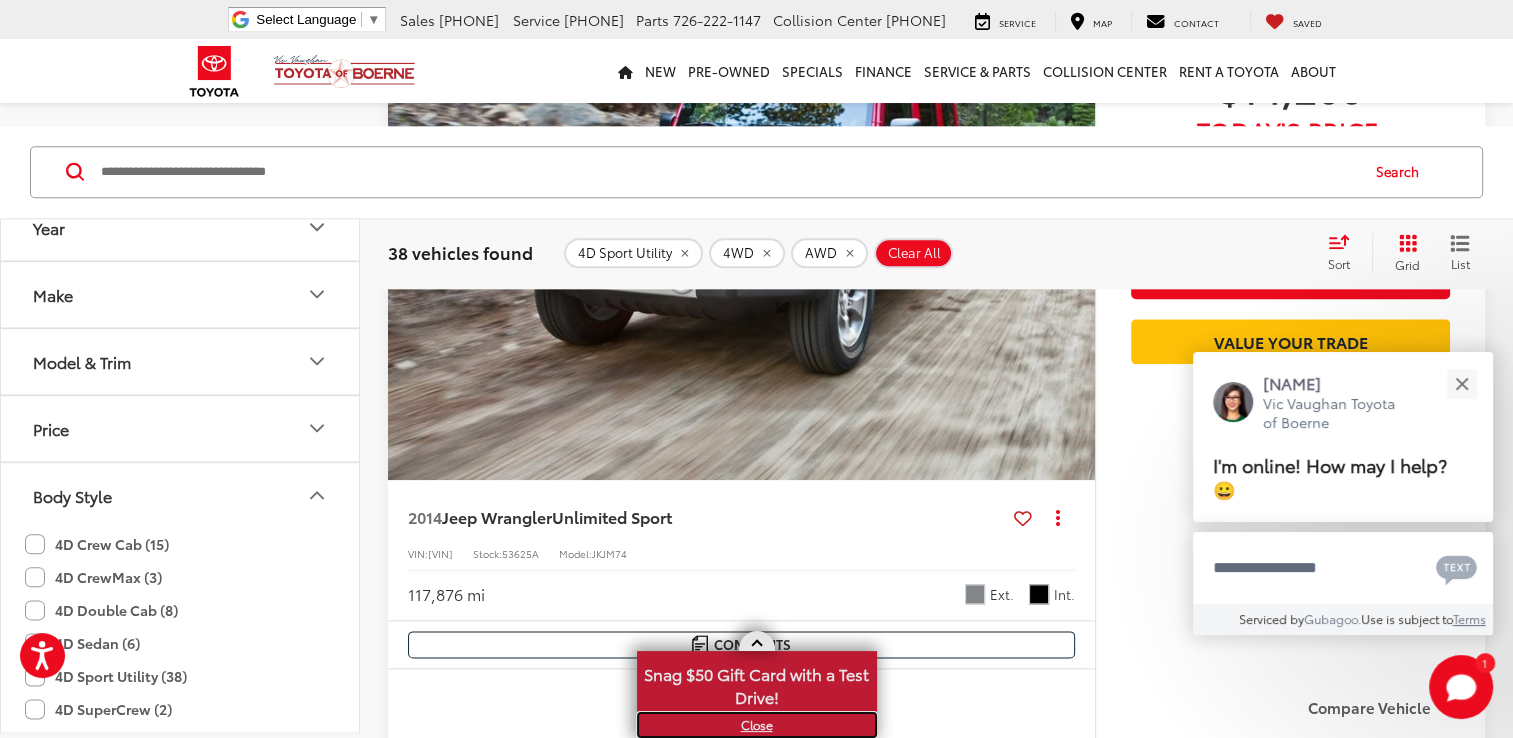 click on "X" at bounding box center [757, 725] 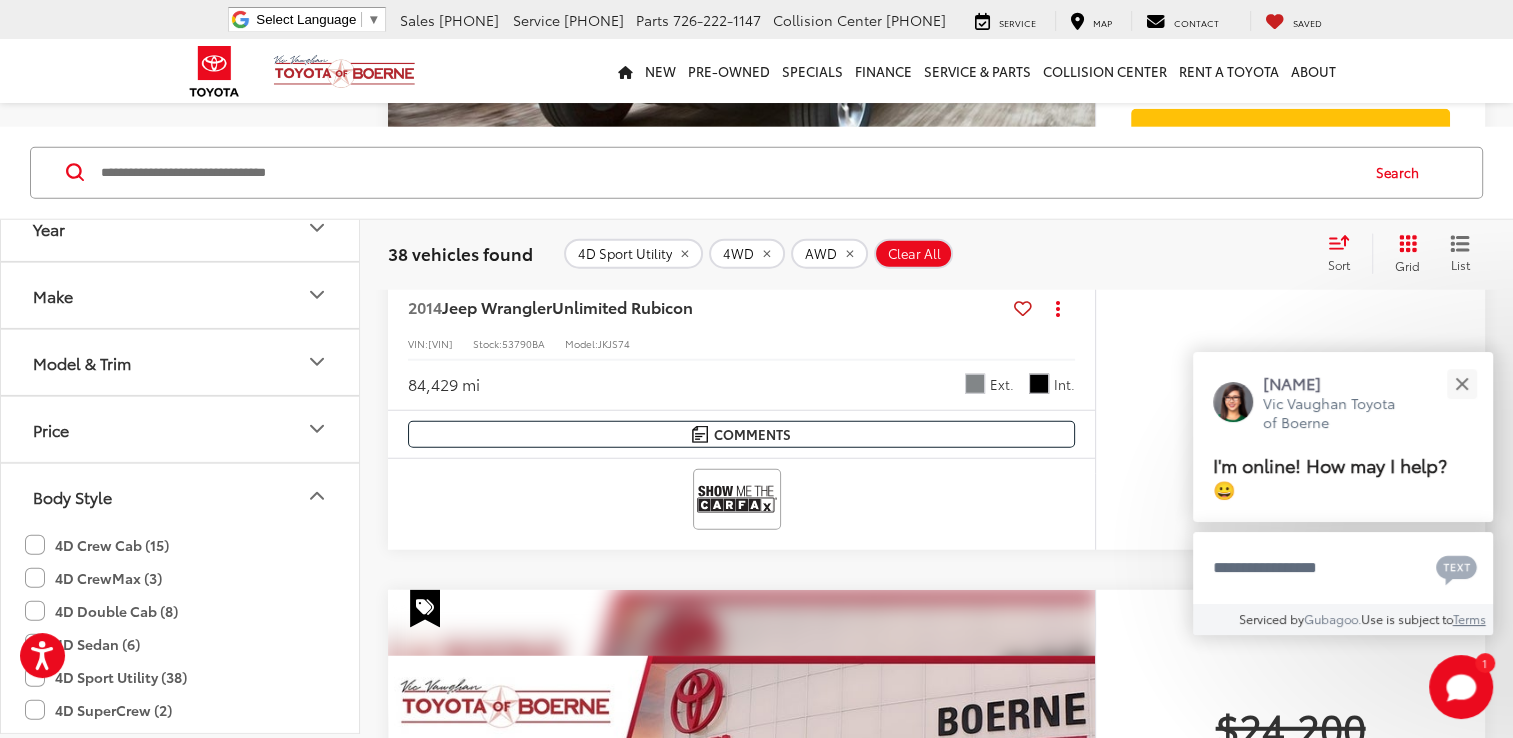 scroll, scrollTop: 5120, scrollLeft: 0, axis: vertical 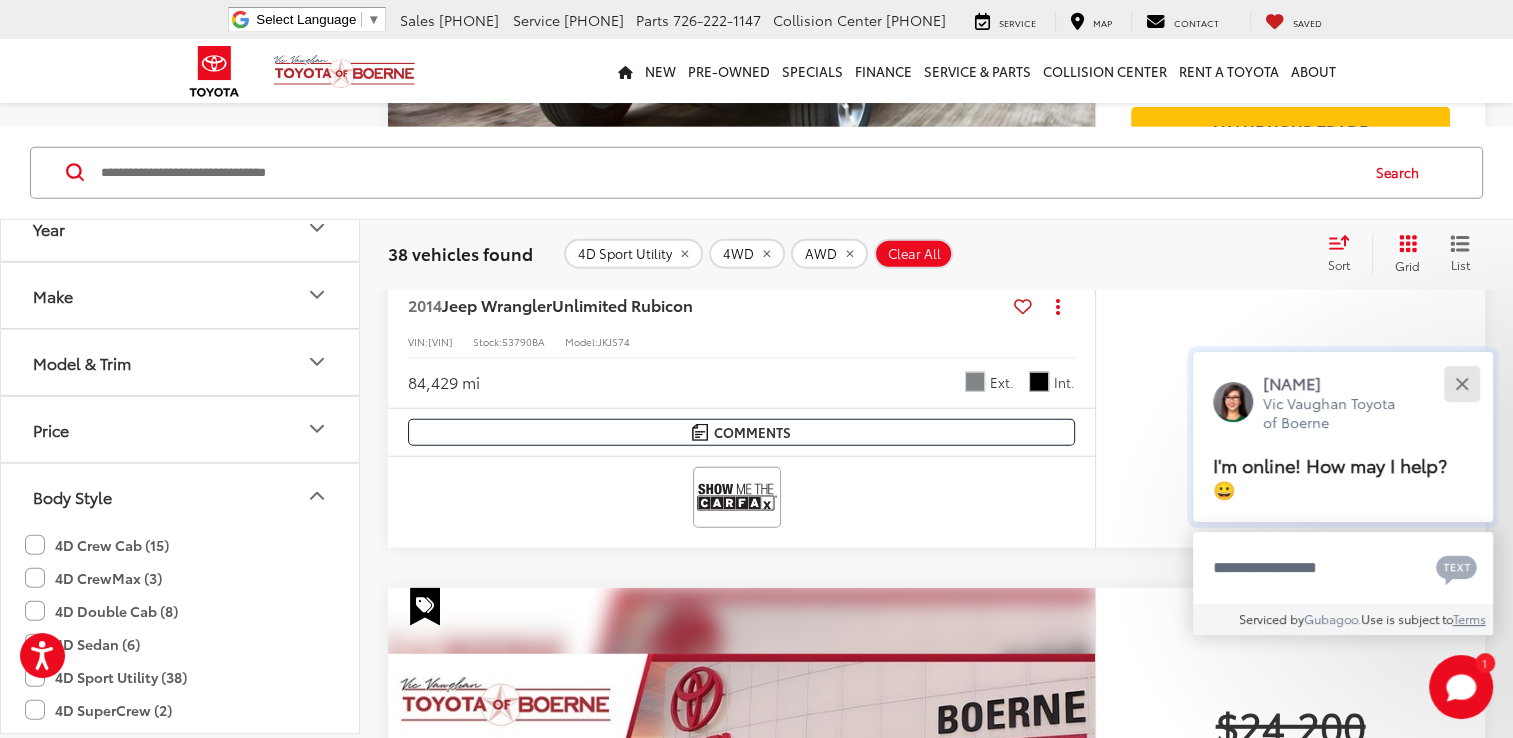 click at bounding box center [1461, 383] 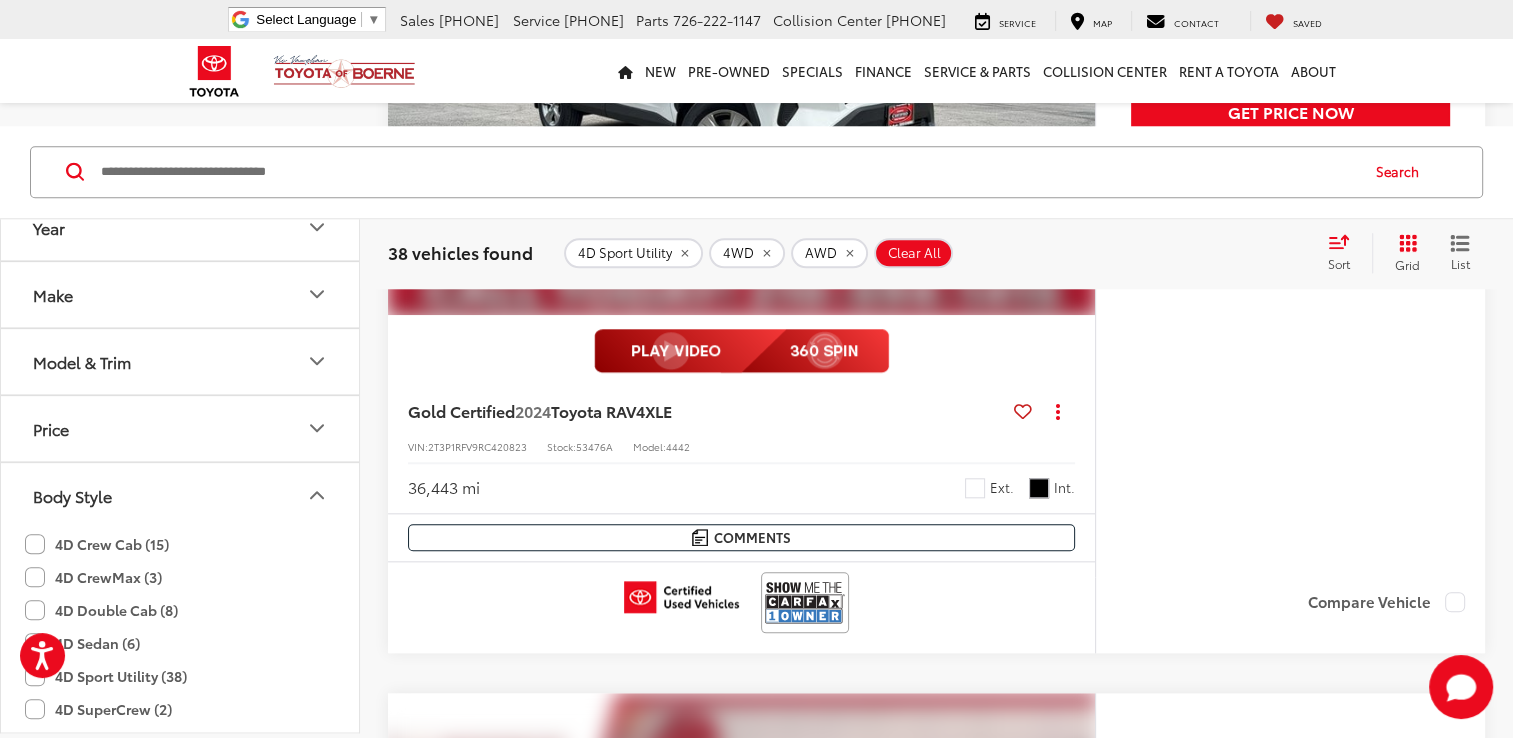 scroll, scrollTop: 9585, scrollLeft: 0, axis: vertical 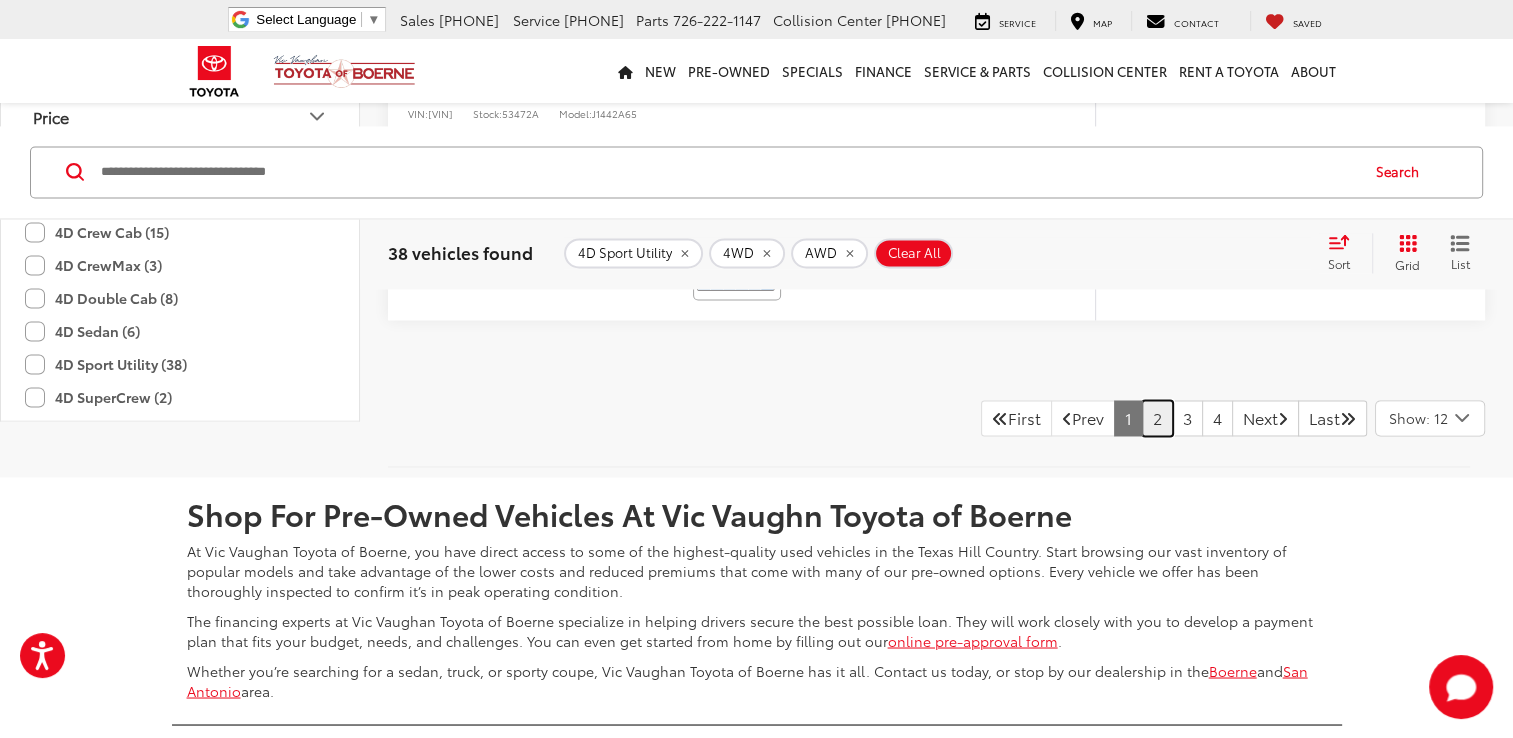 click on "2" at bounding box center [1157, 418] 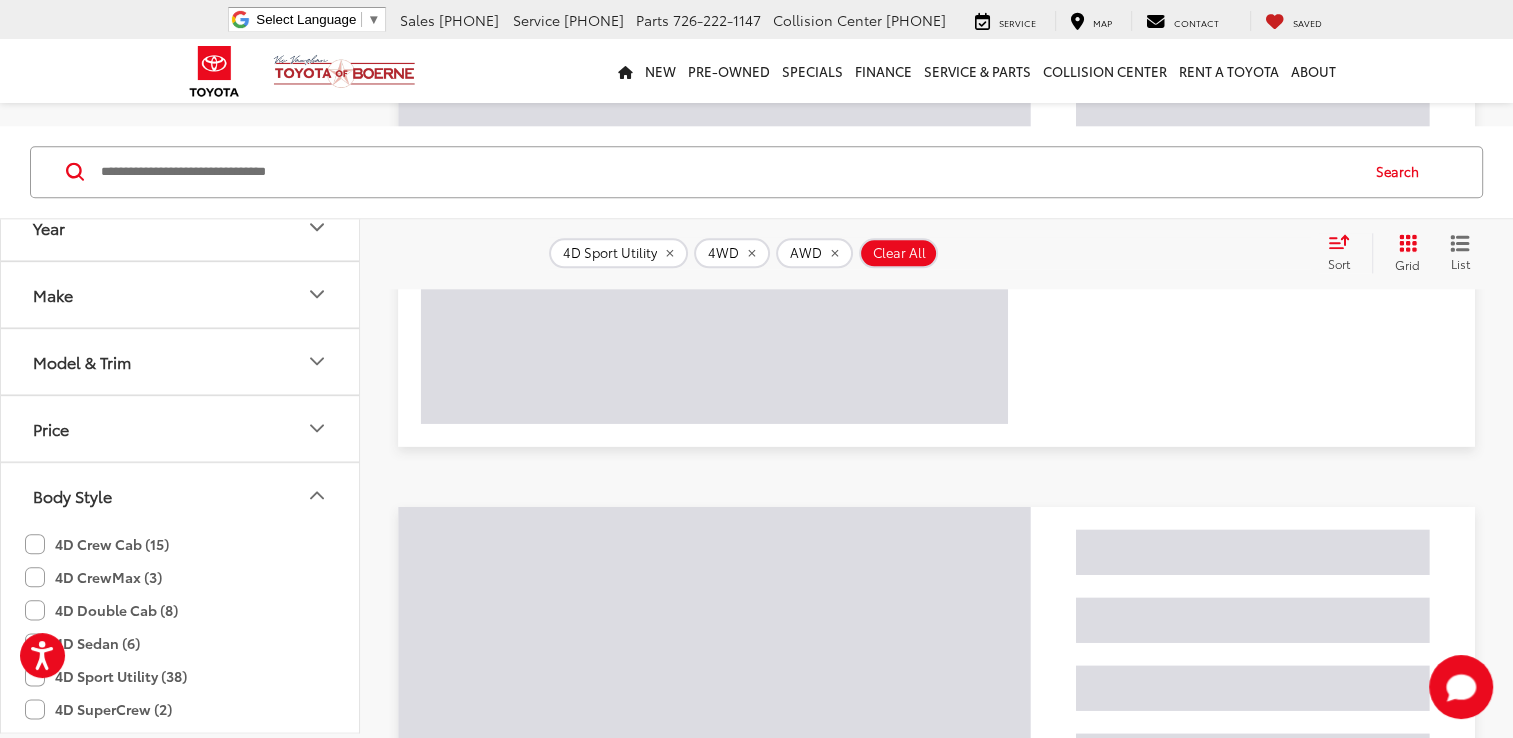 scroll, scrollTop: 80, scrollLeft: 0, axis: vertical 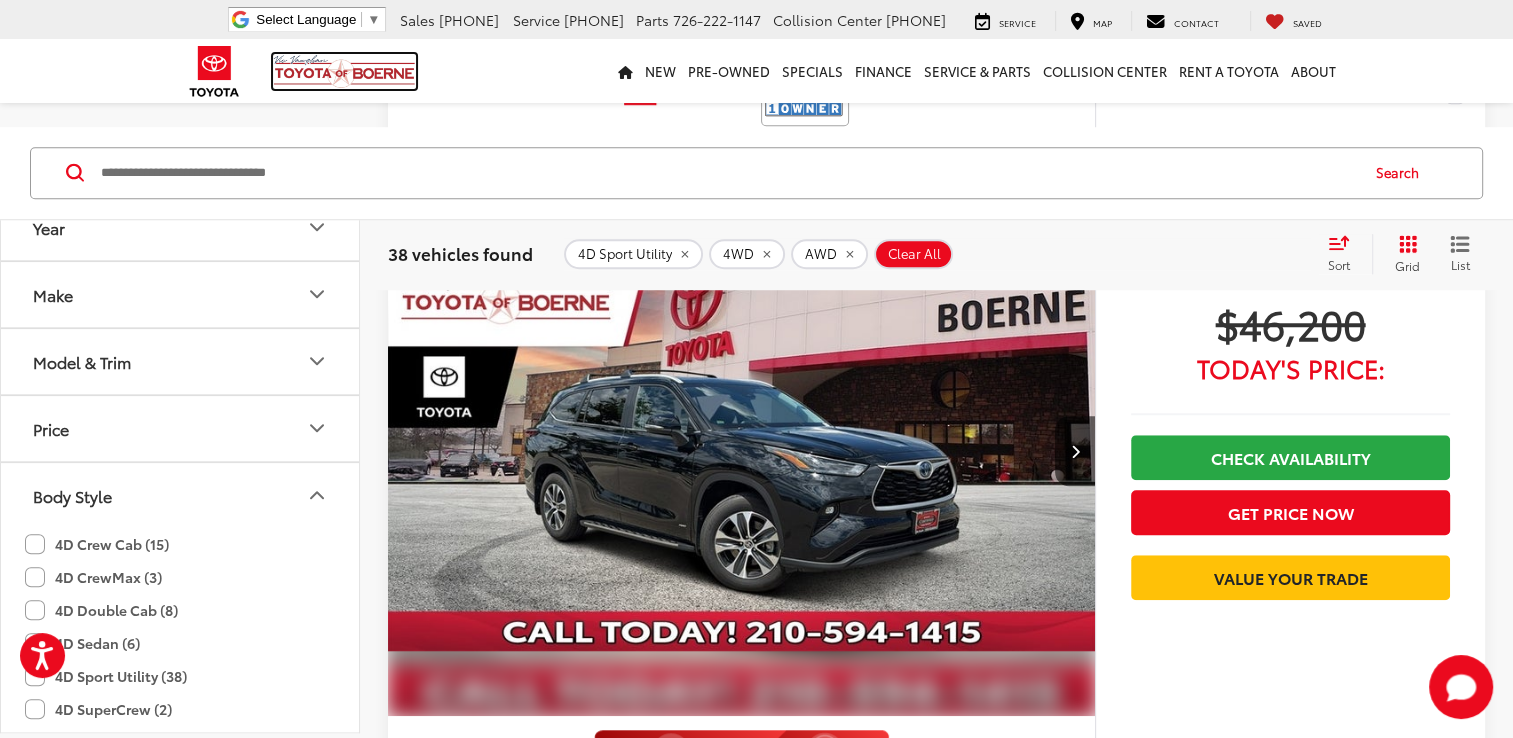 click at bounding box center [344, 71] 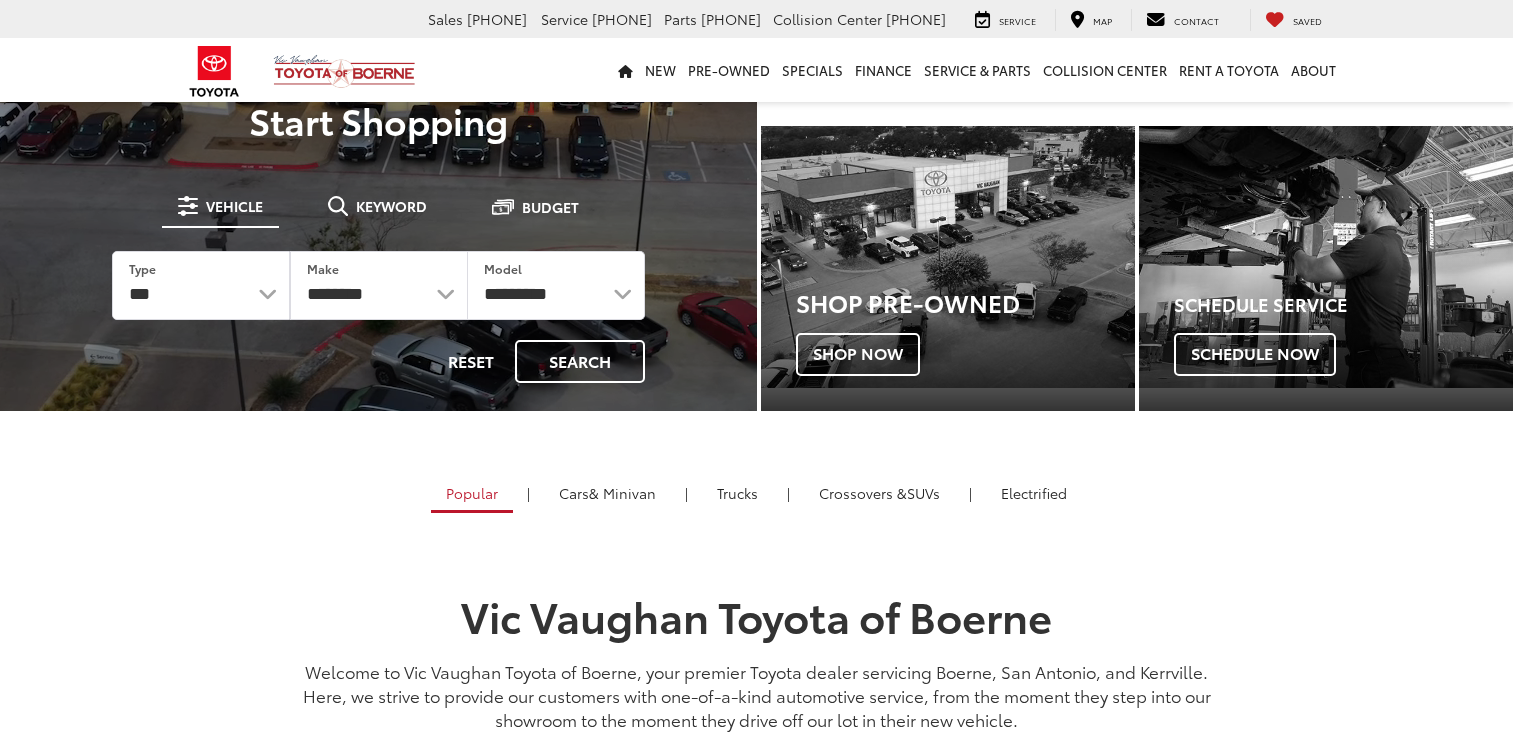 scroll, scrollTop: 0, scrollLeft: 0, axis: both 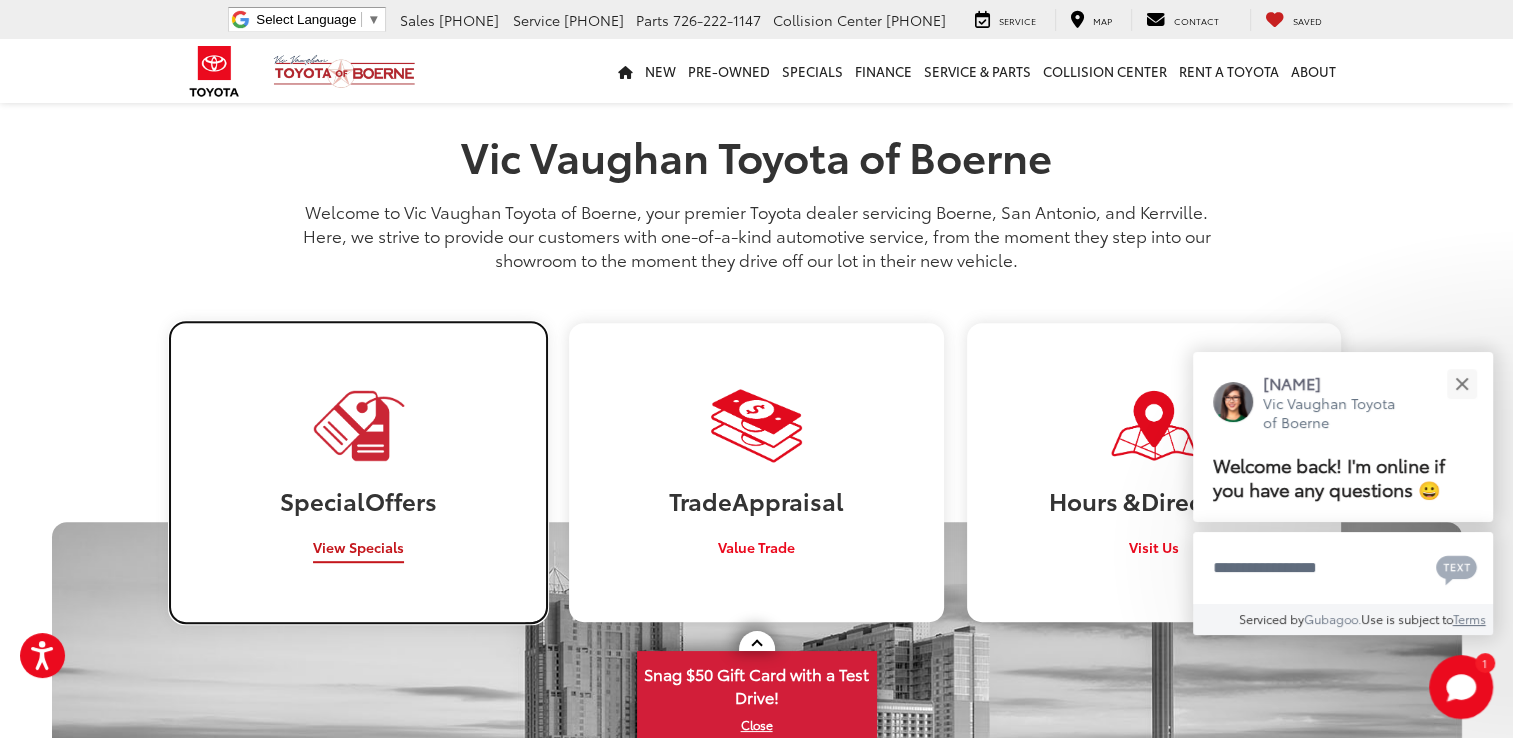 click on "Special
Offers
View Specials" at bounding box center (358, 472) 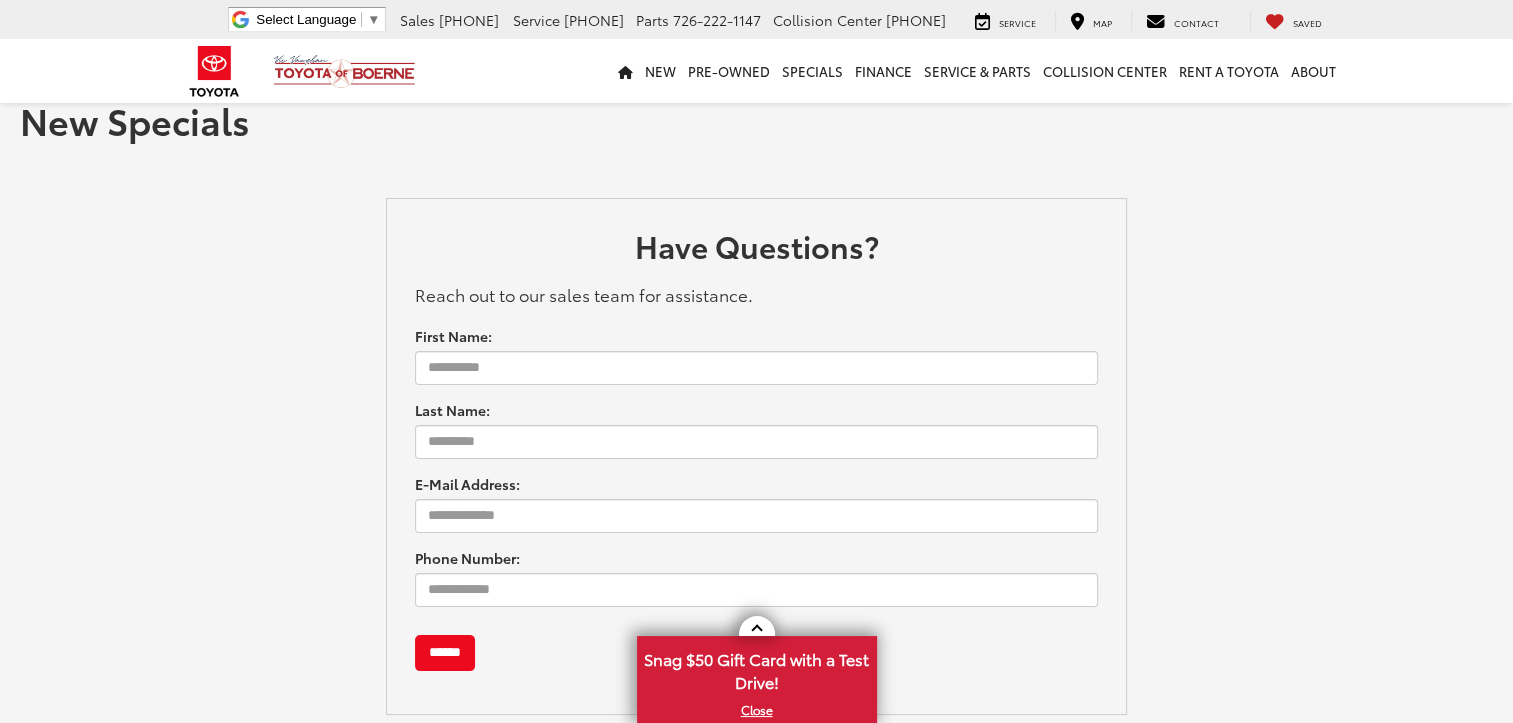 scroll, scrollTop: 255, scrollLeft: 0, axis: vertical 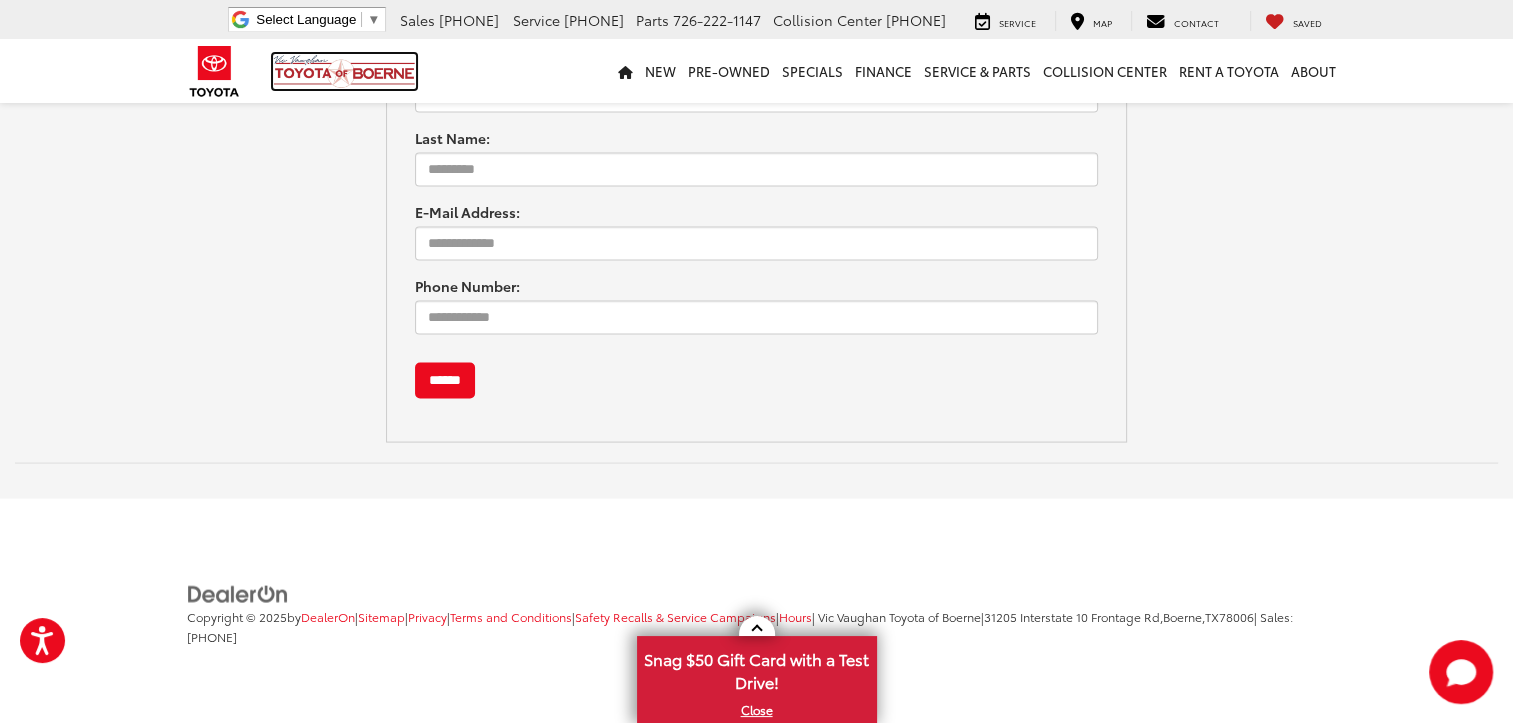 click at bounding box center (344, 71) 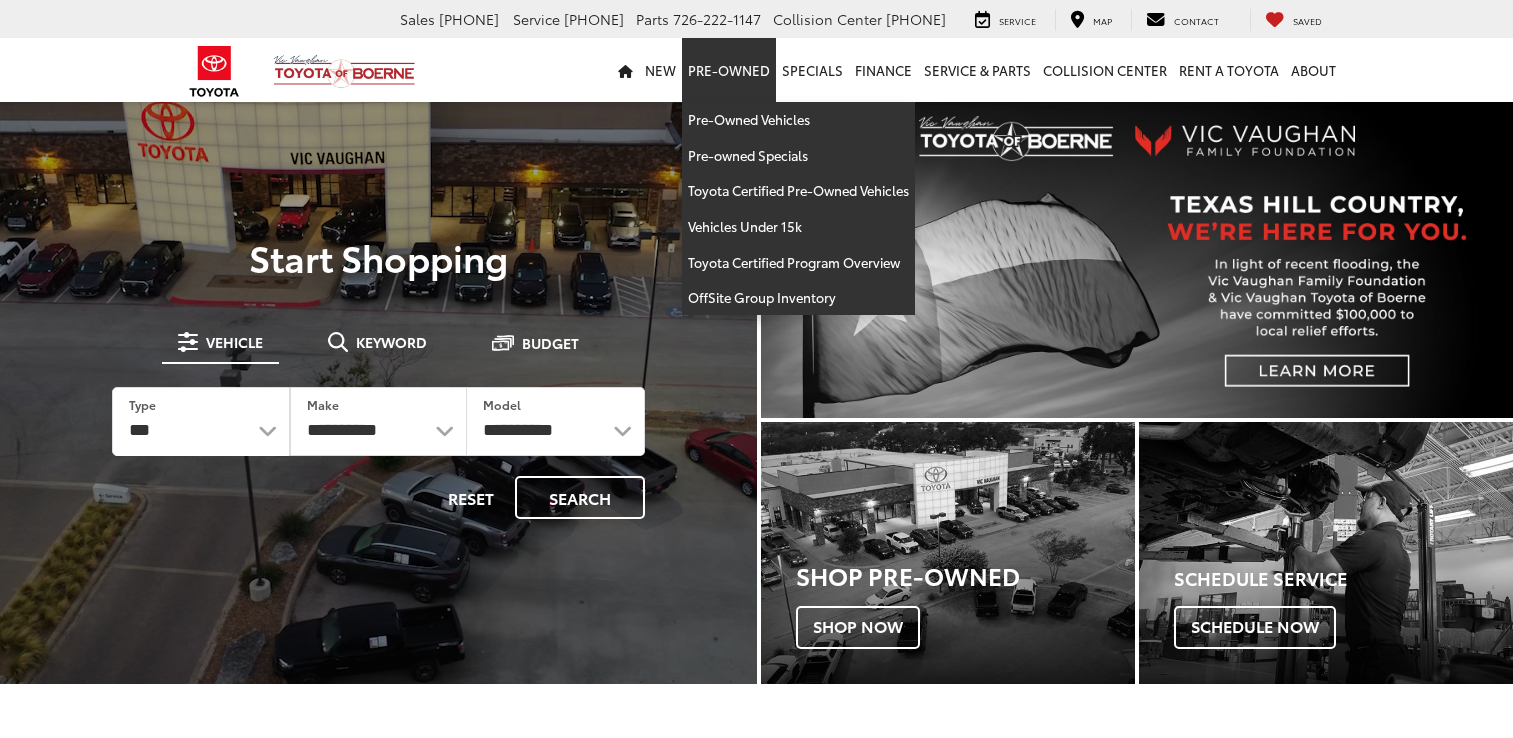 scroll, scrollTop: 0, scrollLeft: 0, axis: both 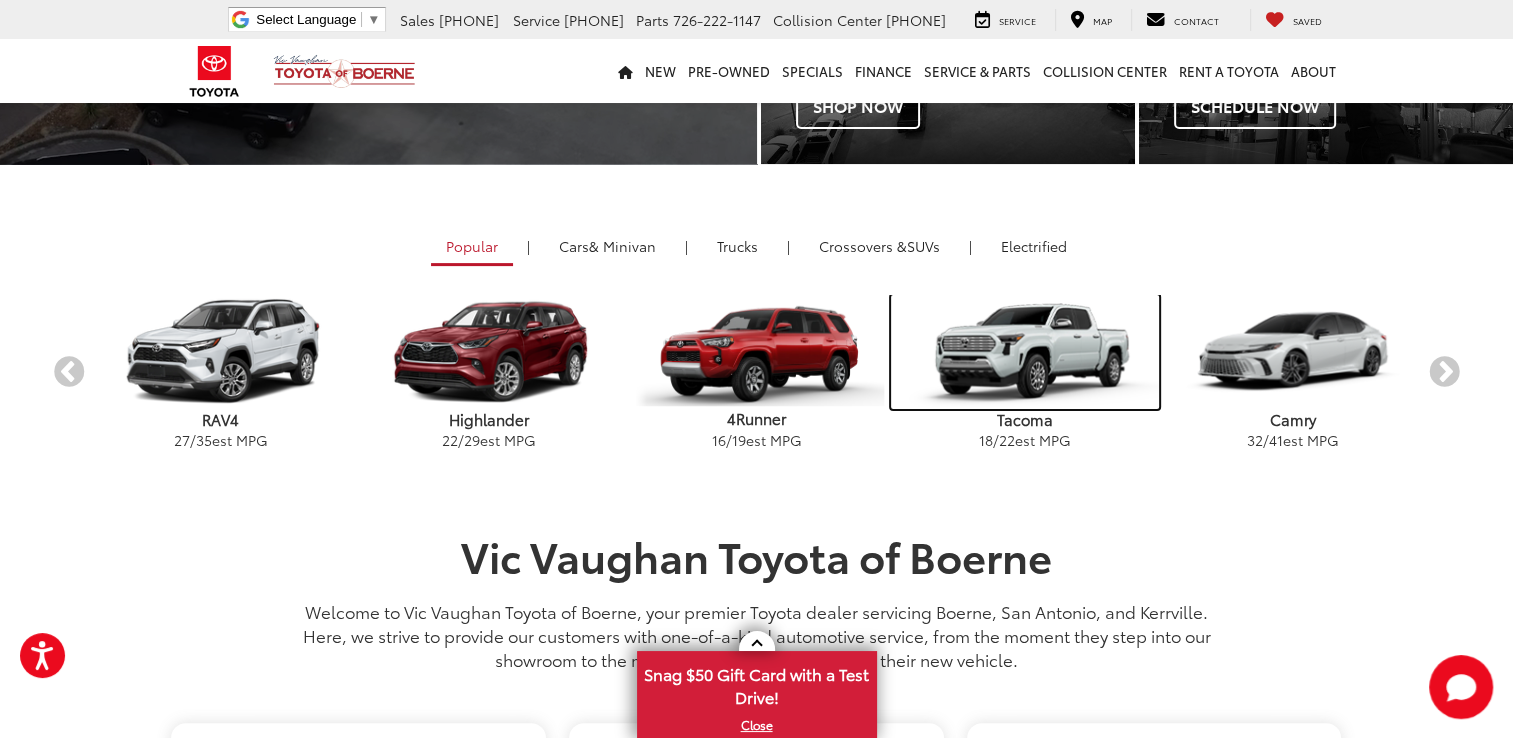 drag, startPoint x: 1011, startPoint y: 355, endPoint x: 1034, endPoint y: 396, distance: 47.010635 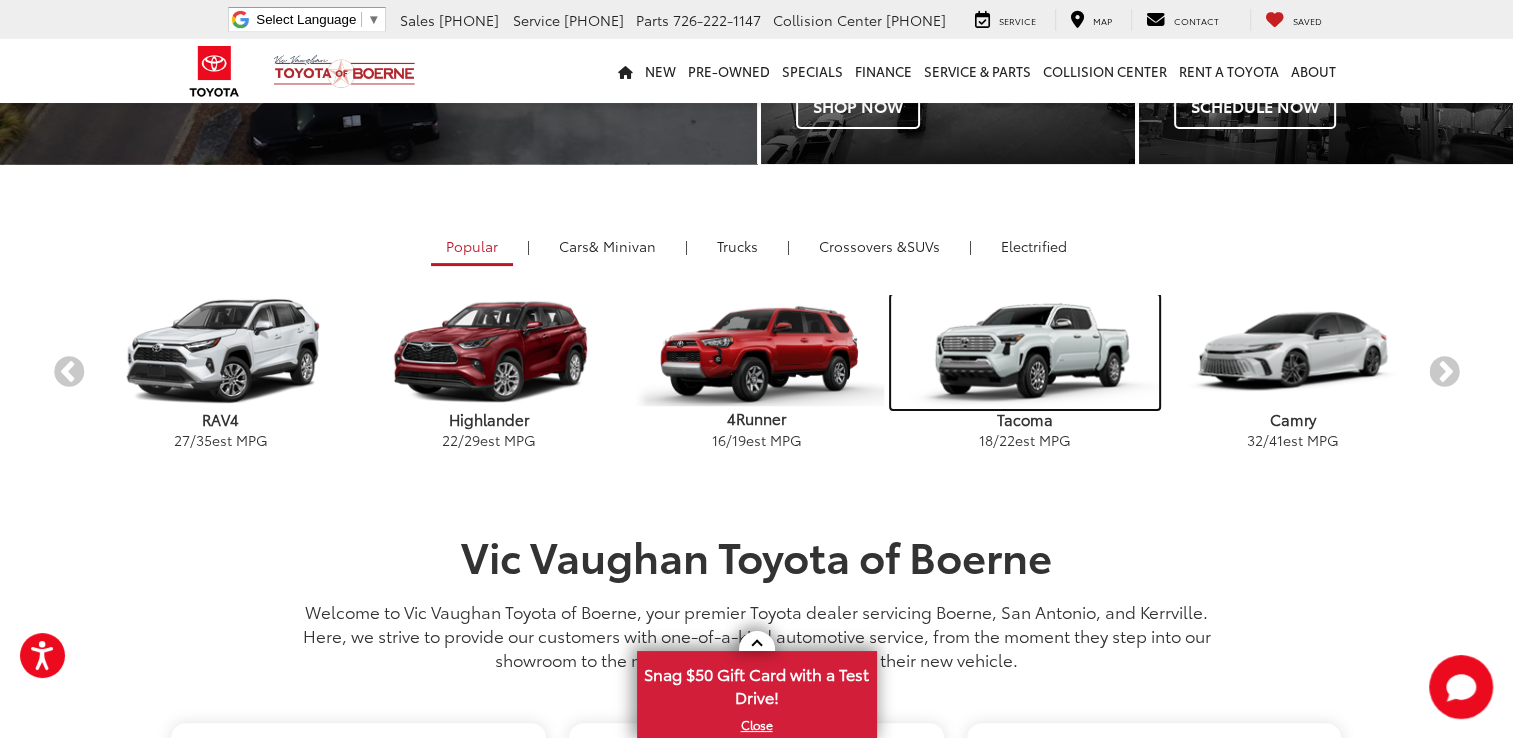 click at bounding box center [1025, 352] 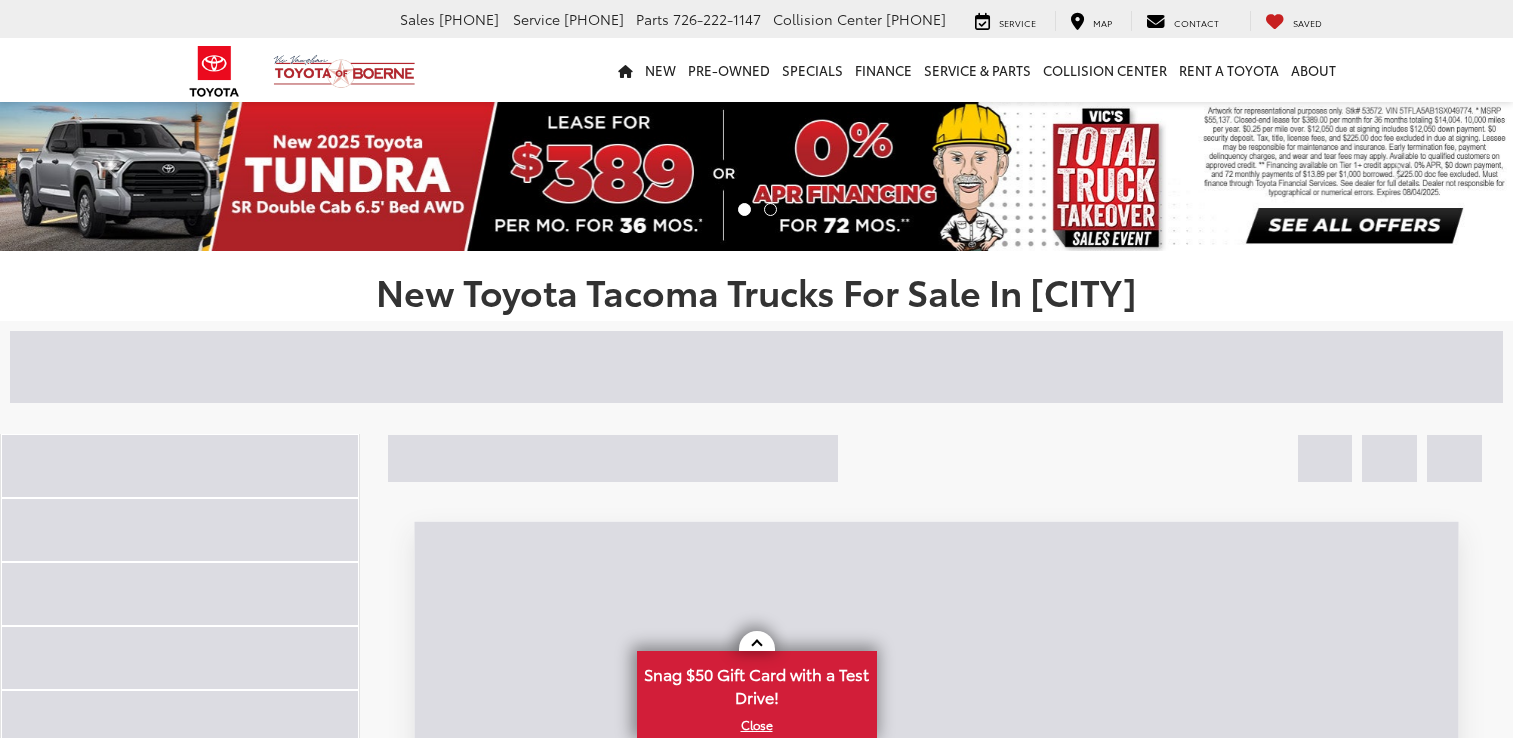 scroll, scrollTop: 0, scrollLeft: 0, axis: both 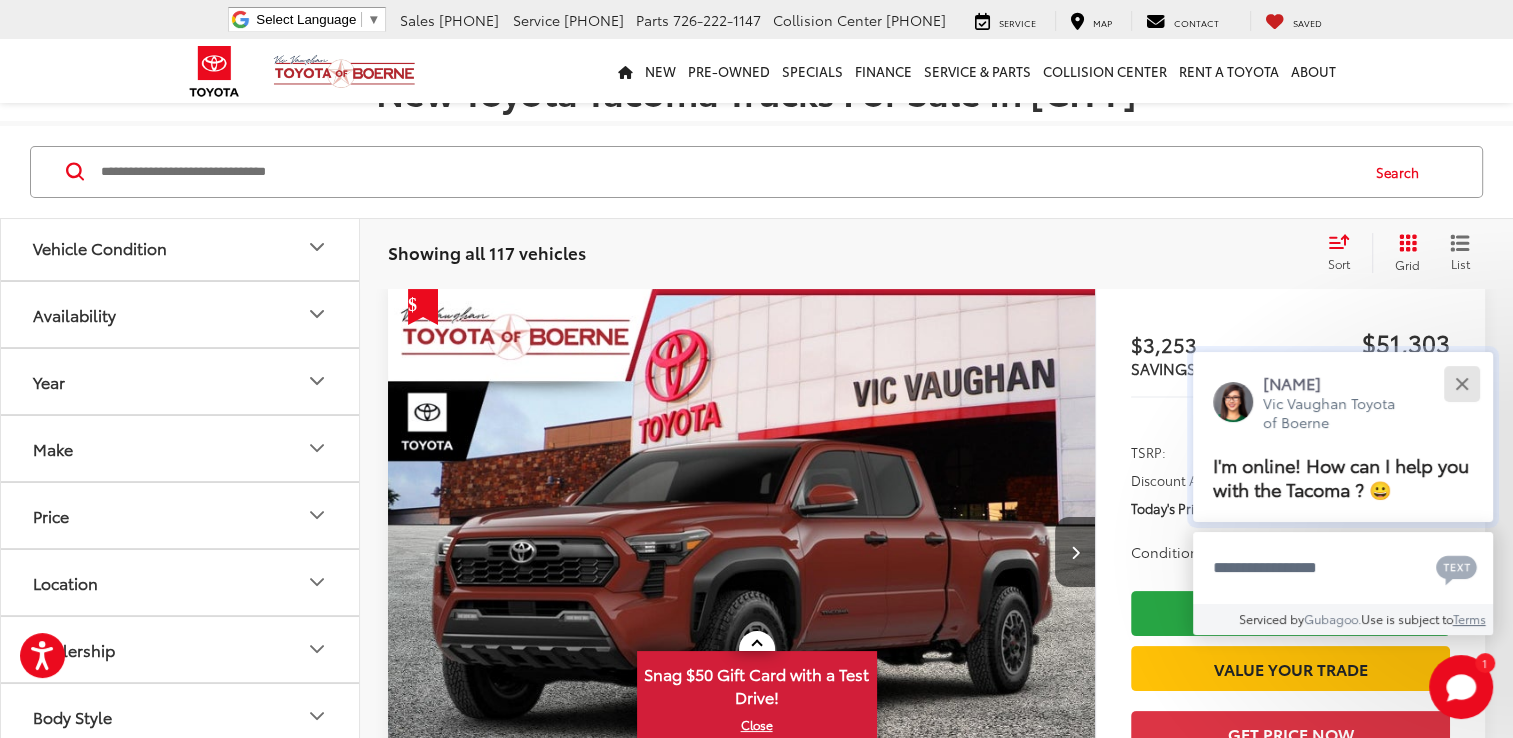 click at bounding box center (1461, 383) 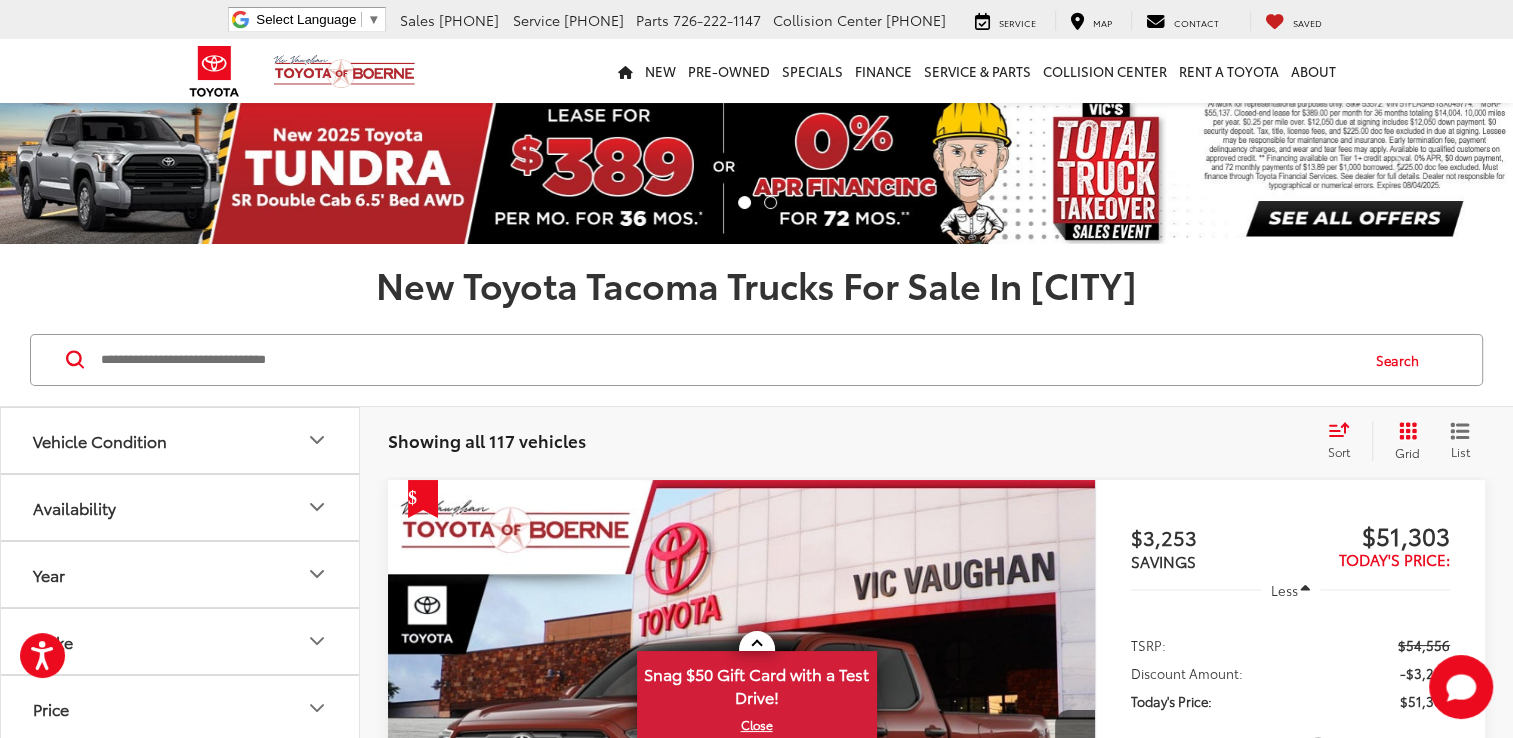 scroll, scrollTop: 0, scrollLeft: 0, axis: both 